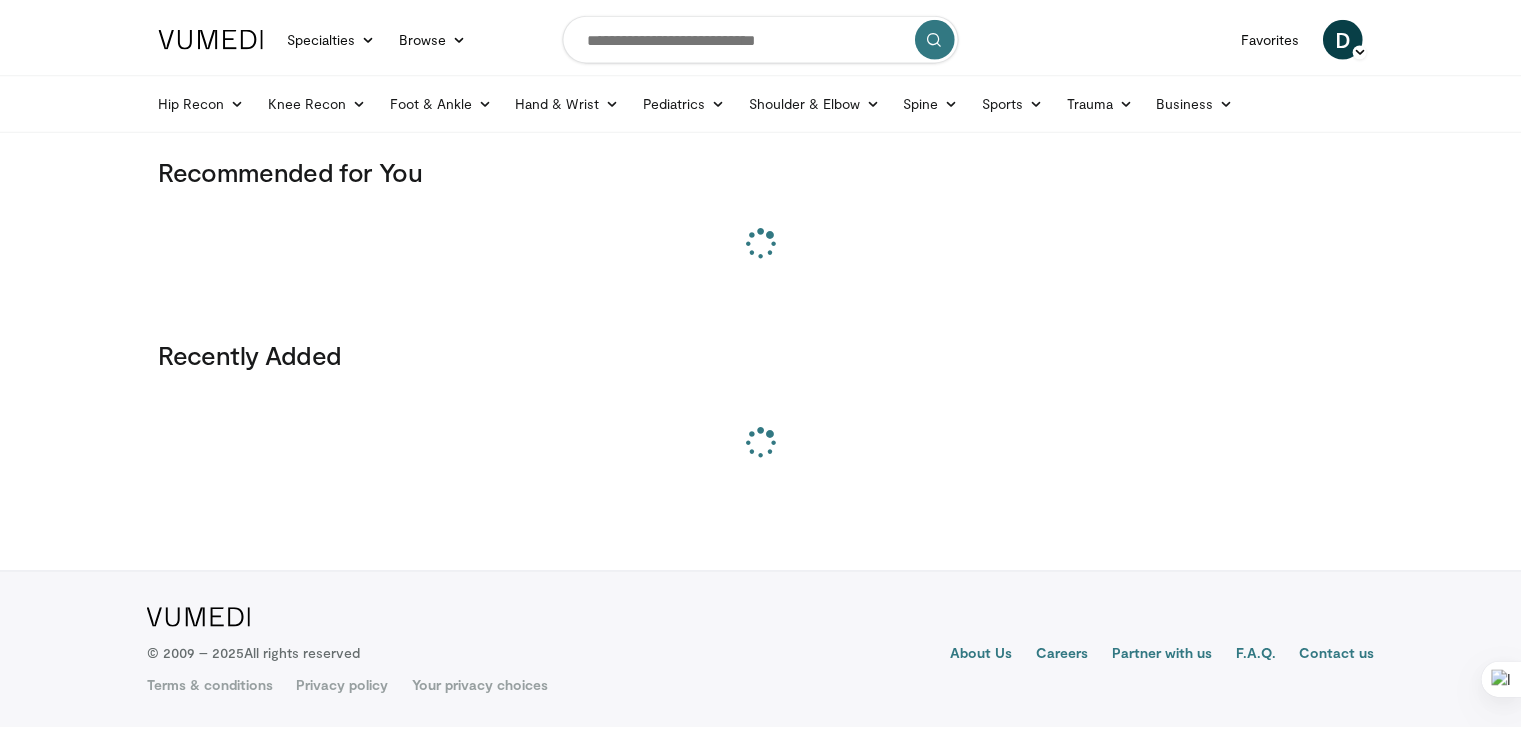scroll, scrollTop: 0, scrollLeft: 0, axis: both 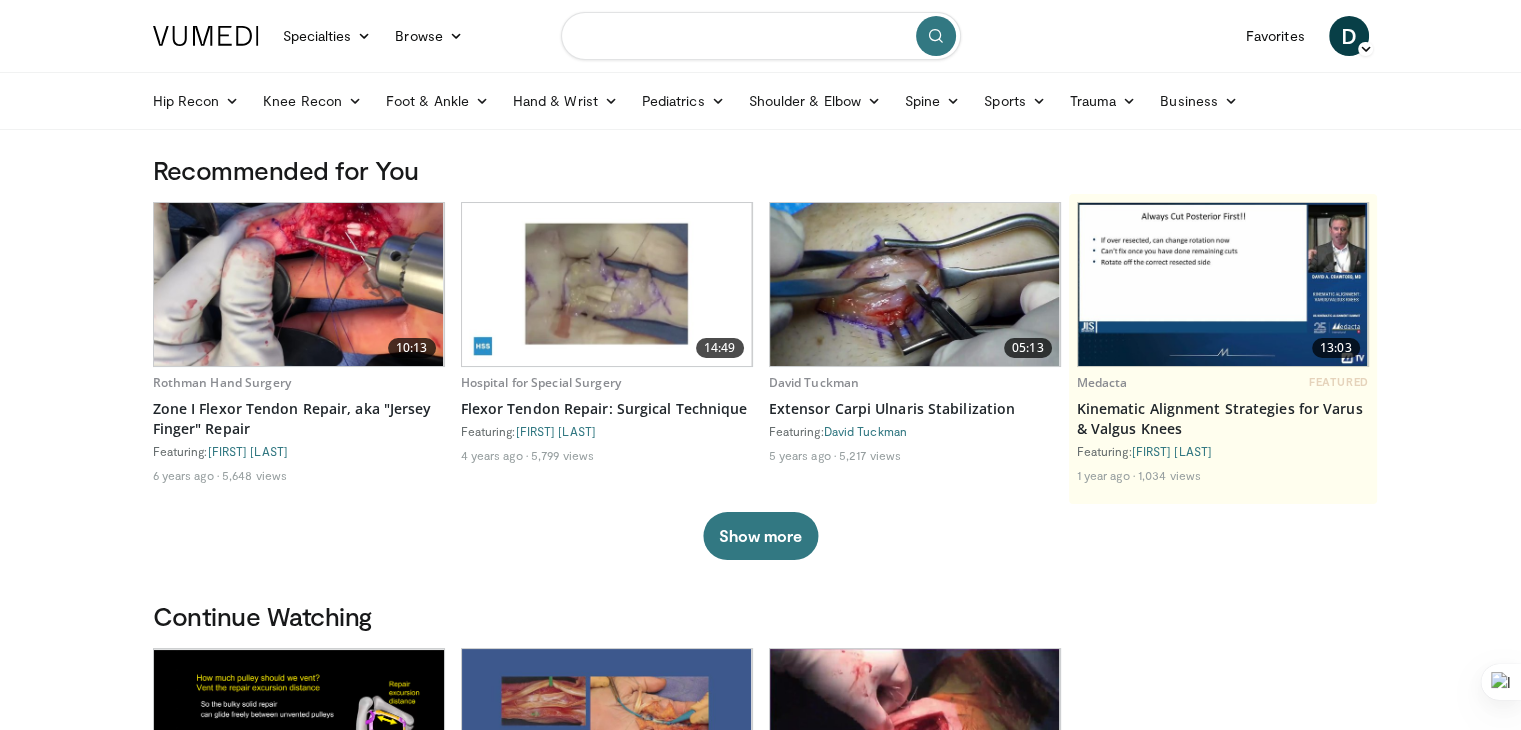 click at bounding box center (761, 36) 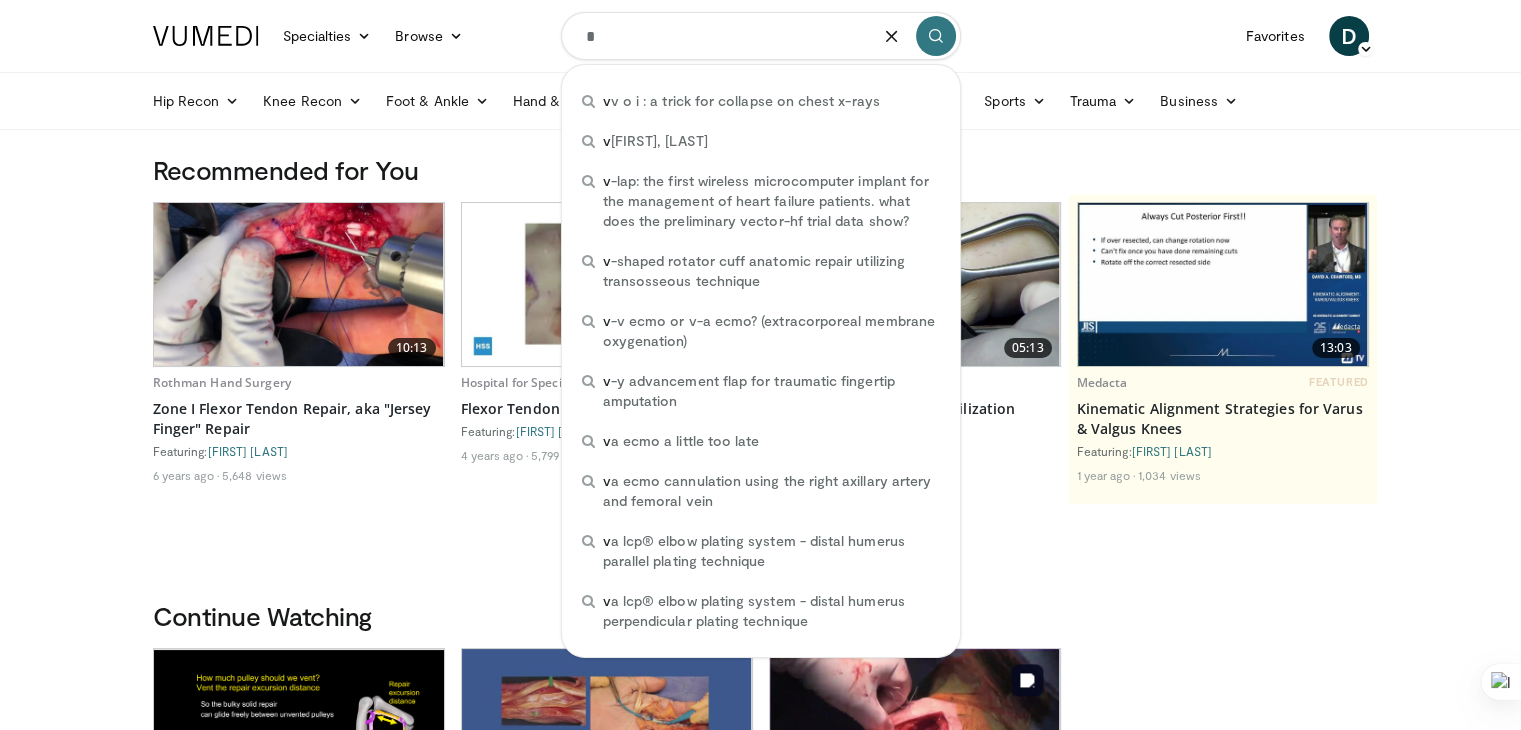 type on "*" 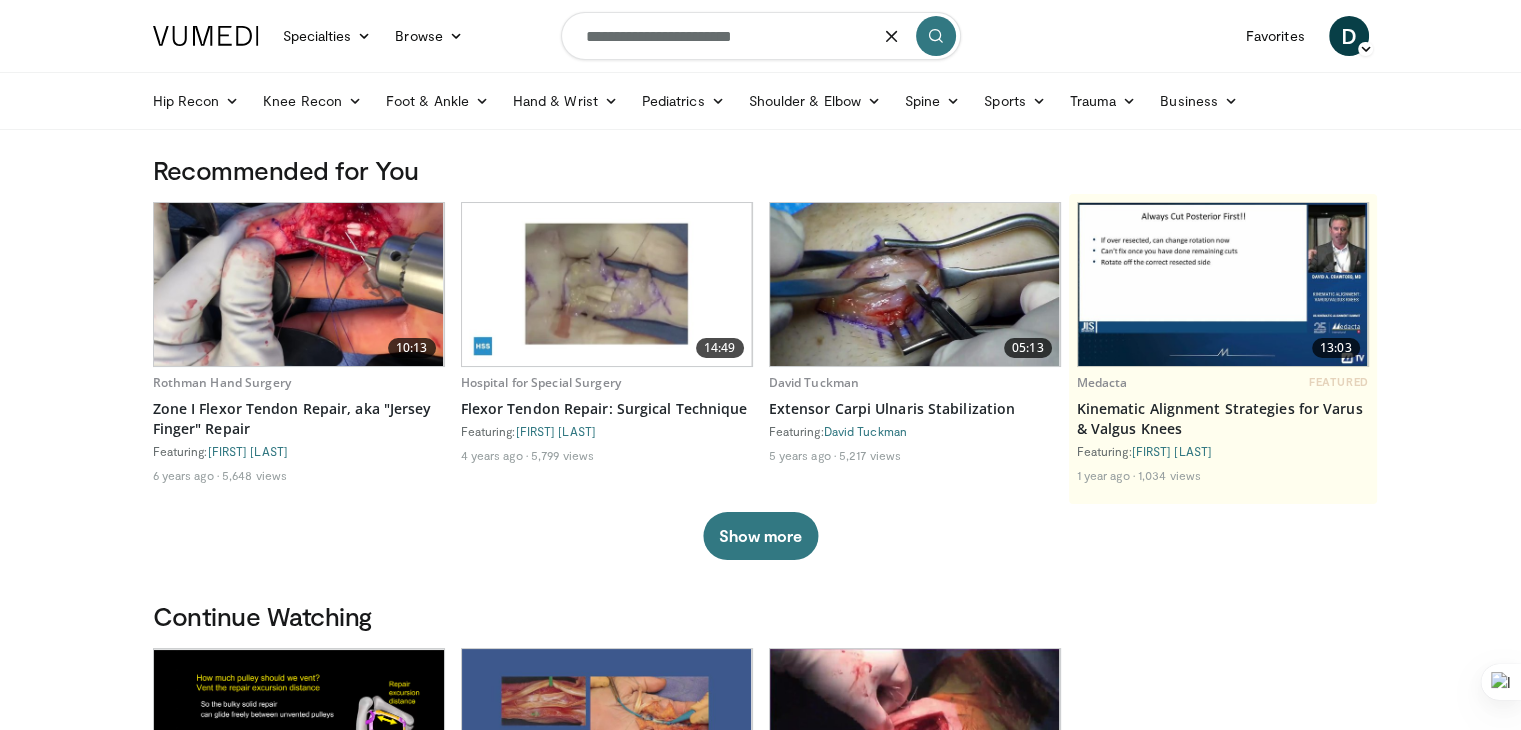 type on "**********" 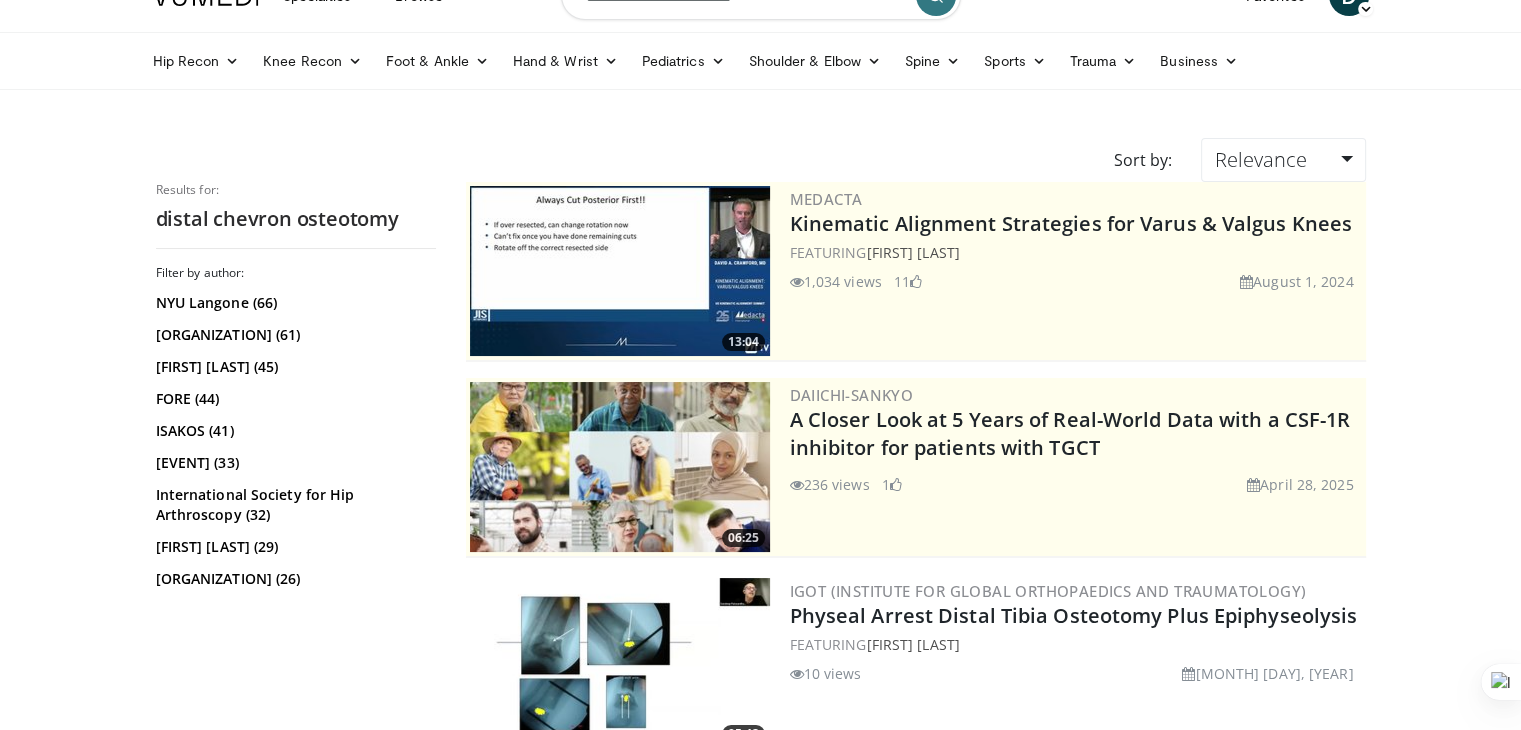 scroll, scrollTop: 0, scrollLeft: 0, axis: both 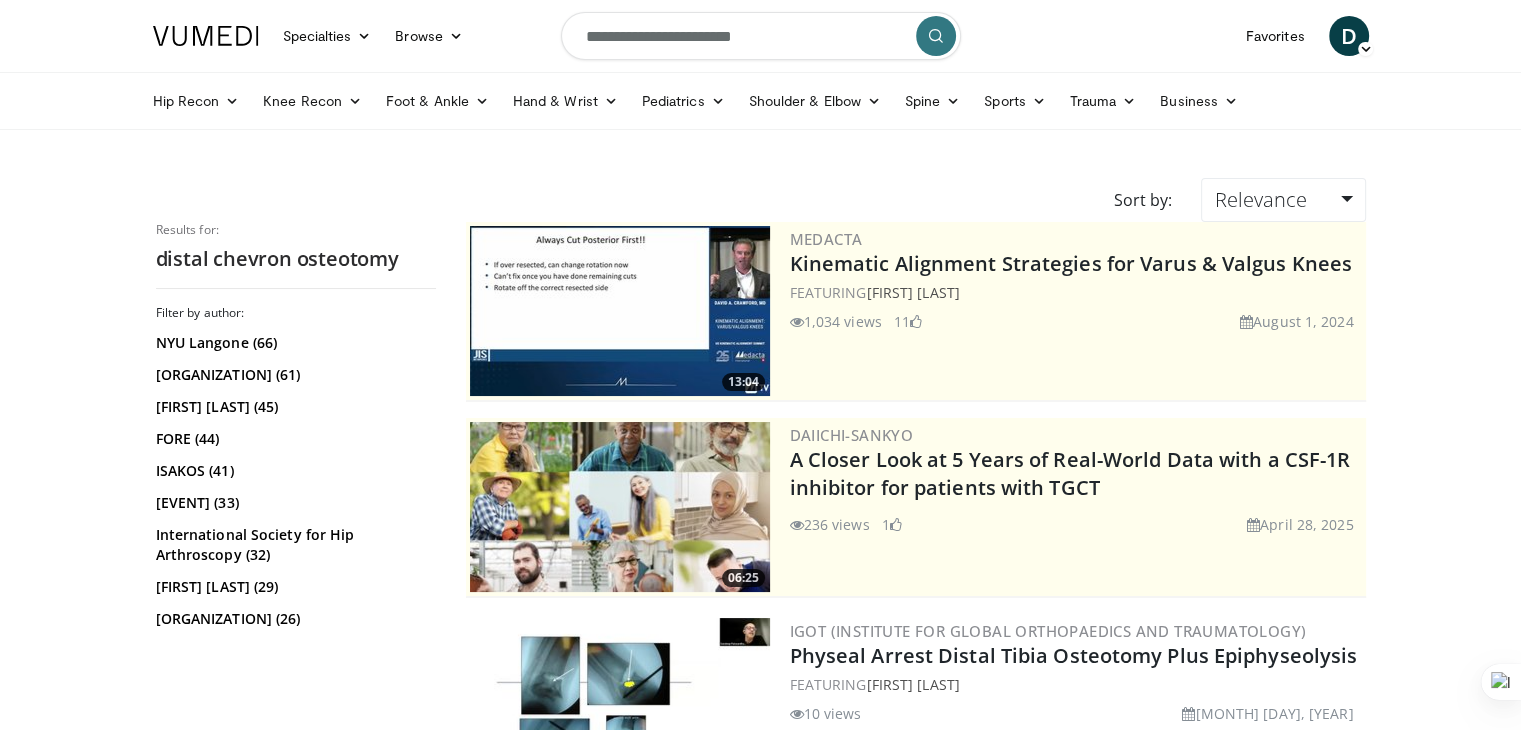 click on "**********" at bounding box center (761, 36) 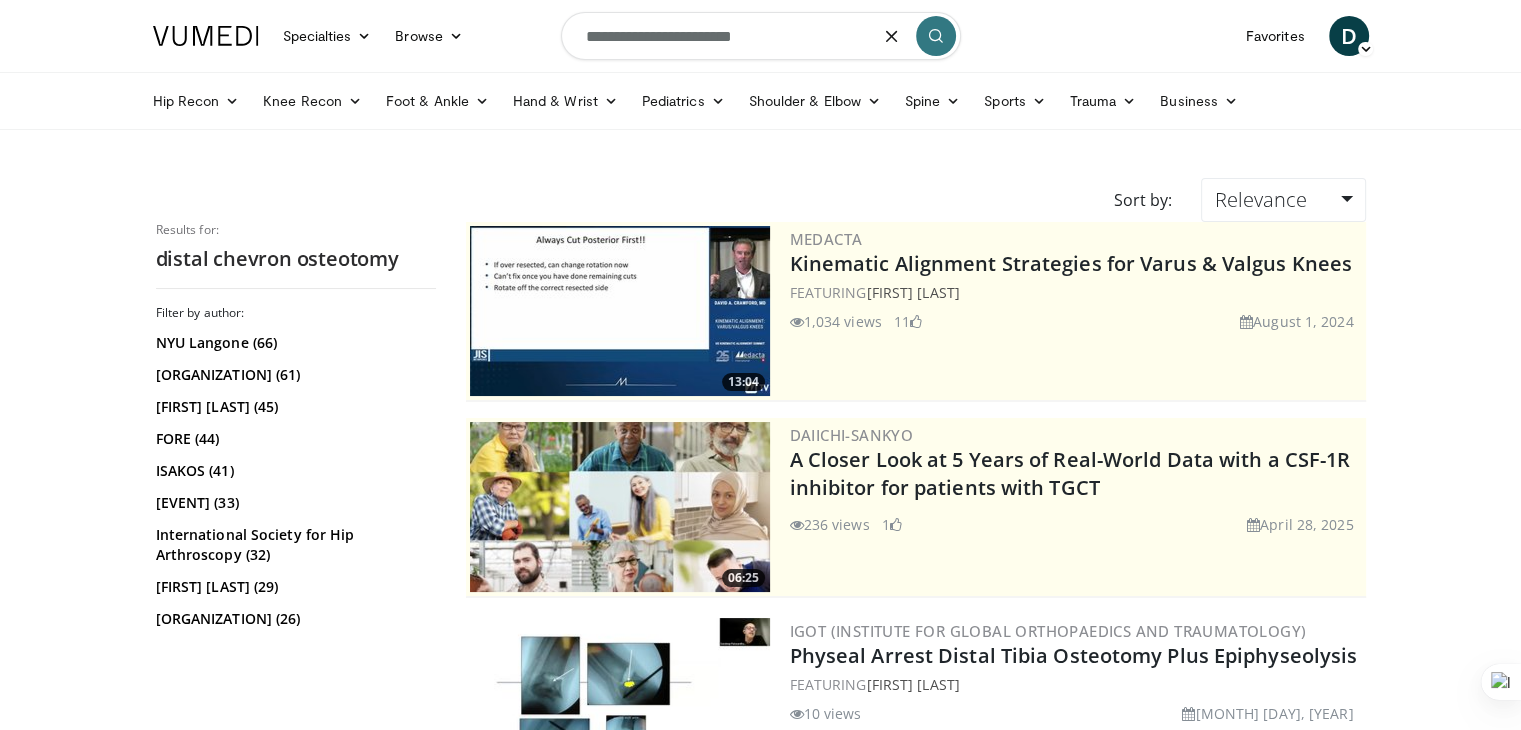 click on "**********" at bounding box center (761, 36) 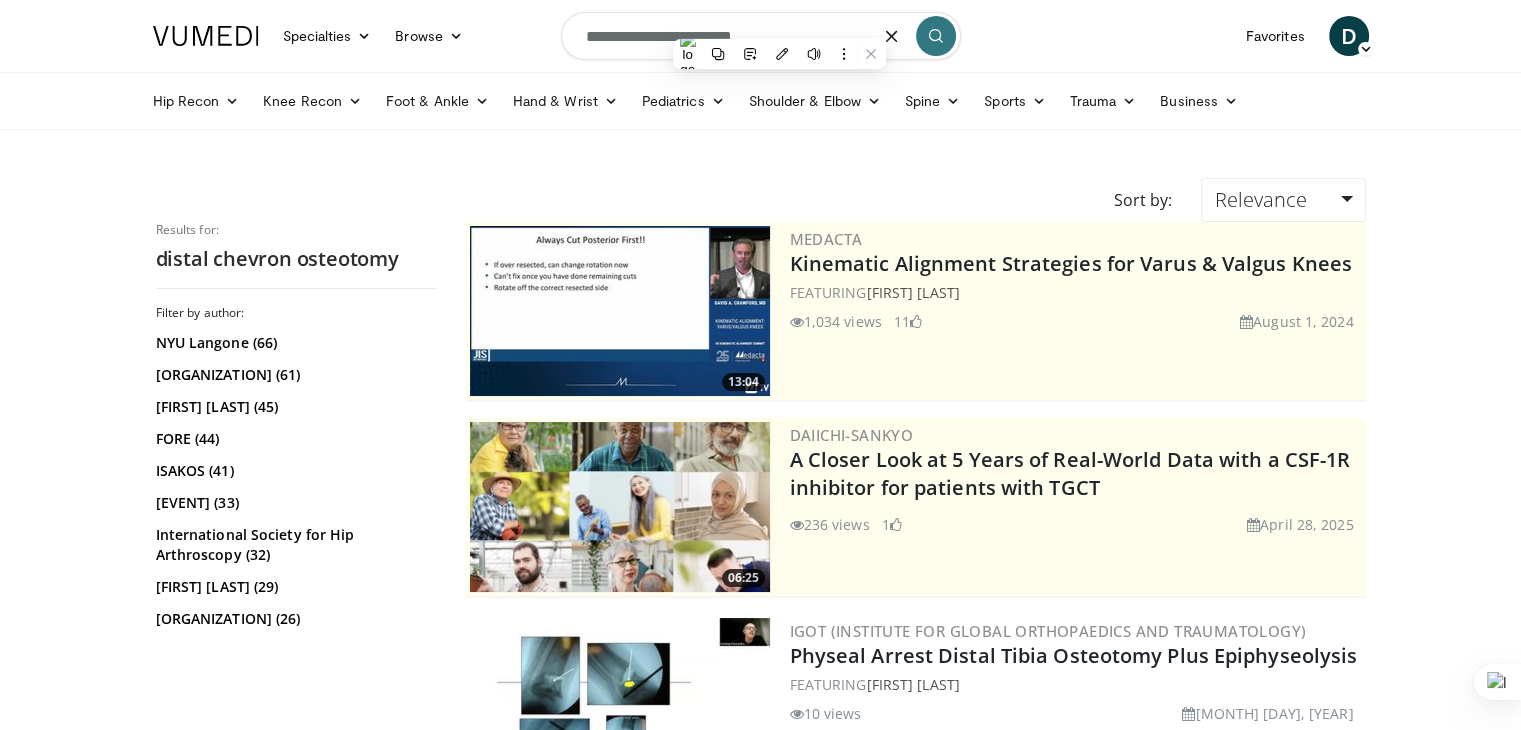 click on "**********" at bounding box center (761, 36) 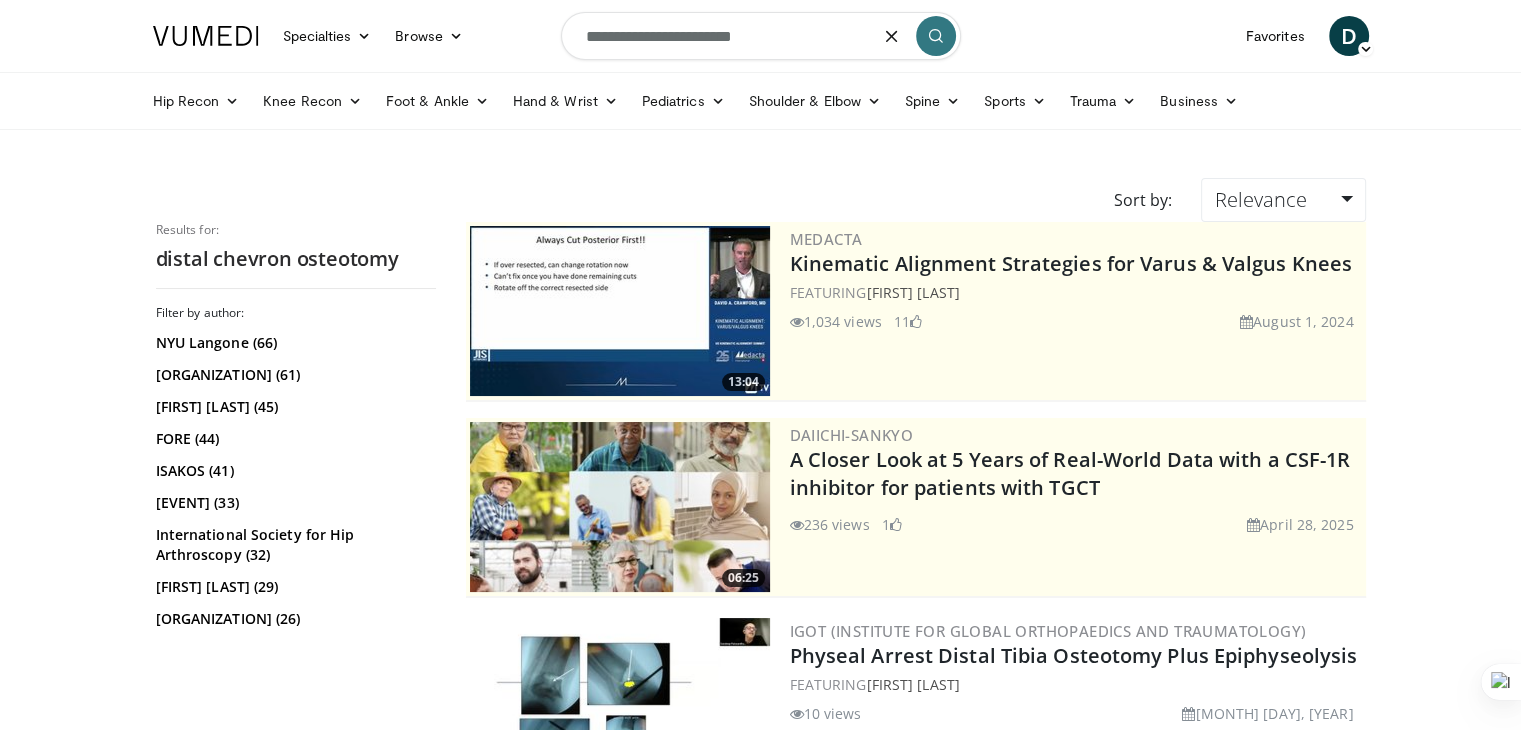 drag, startPoint x: 688, startPoint y: 39, endPoint x: 543, endPoint y: 51, distance: 145.4957 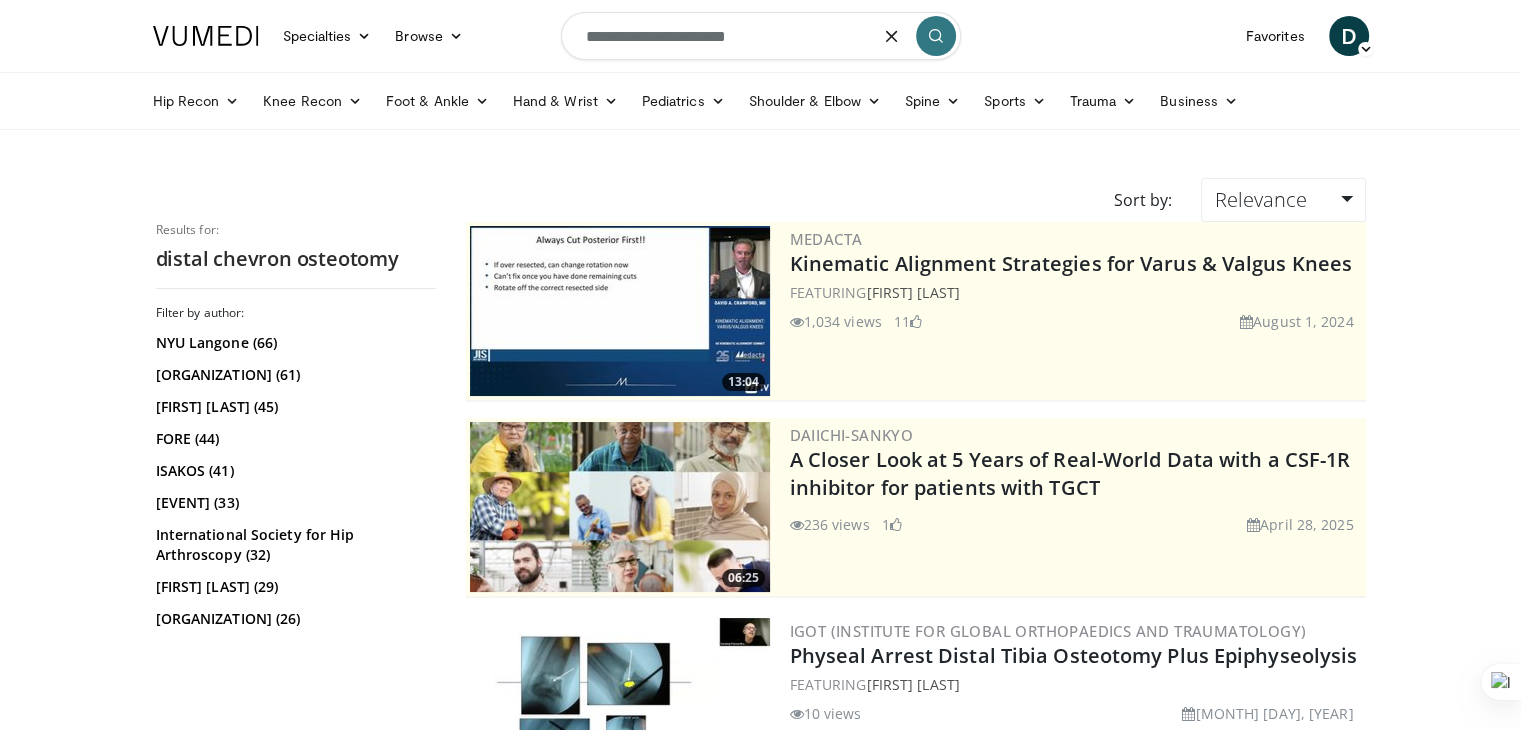 type on "**********" 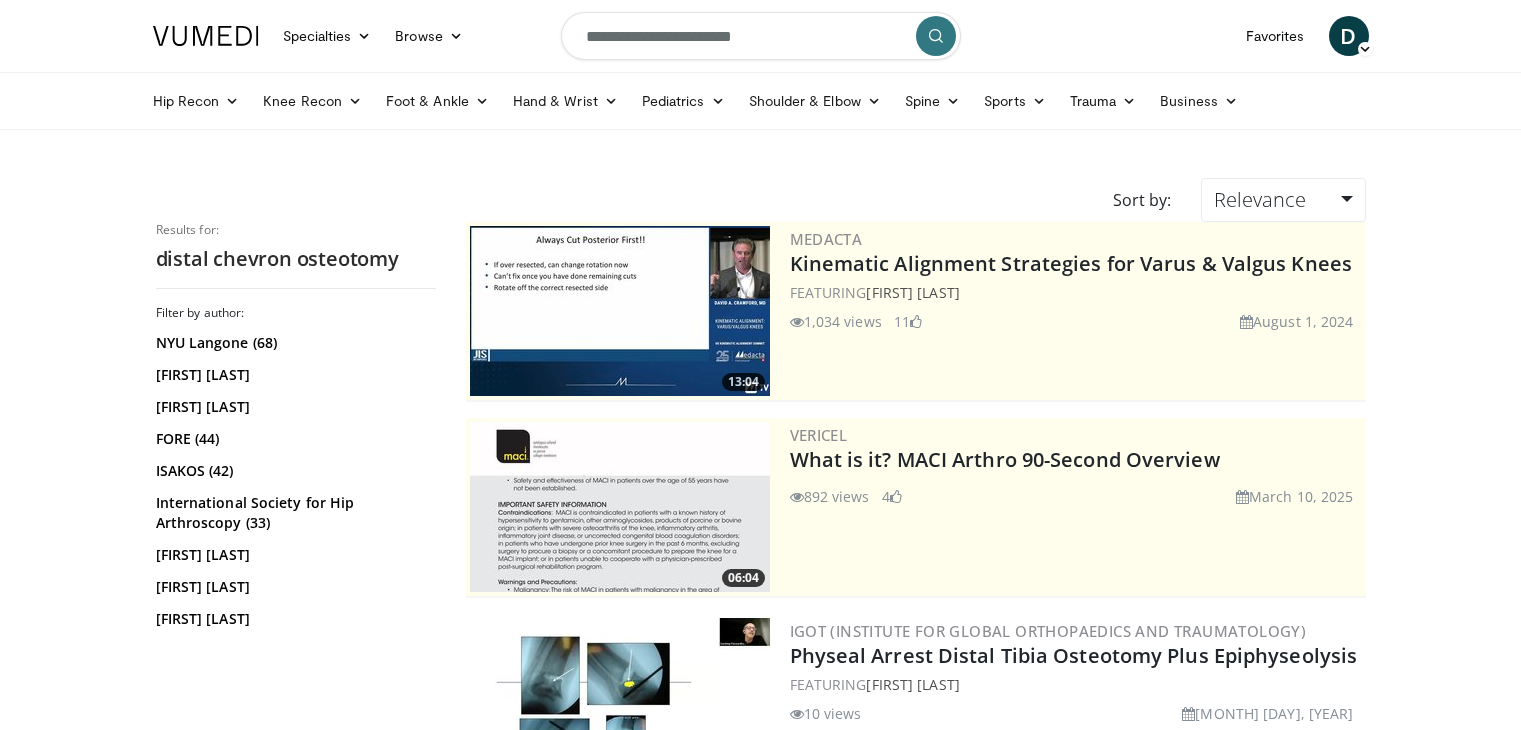 scroll, scrollTop: 0, scrollLeft: 0, axis: both 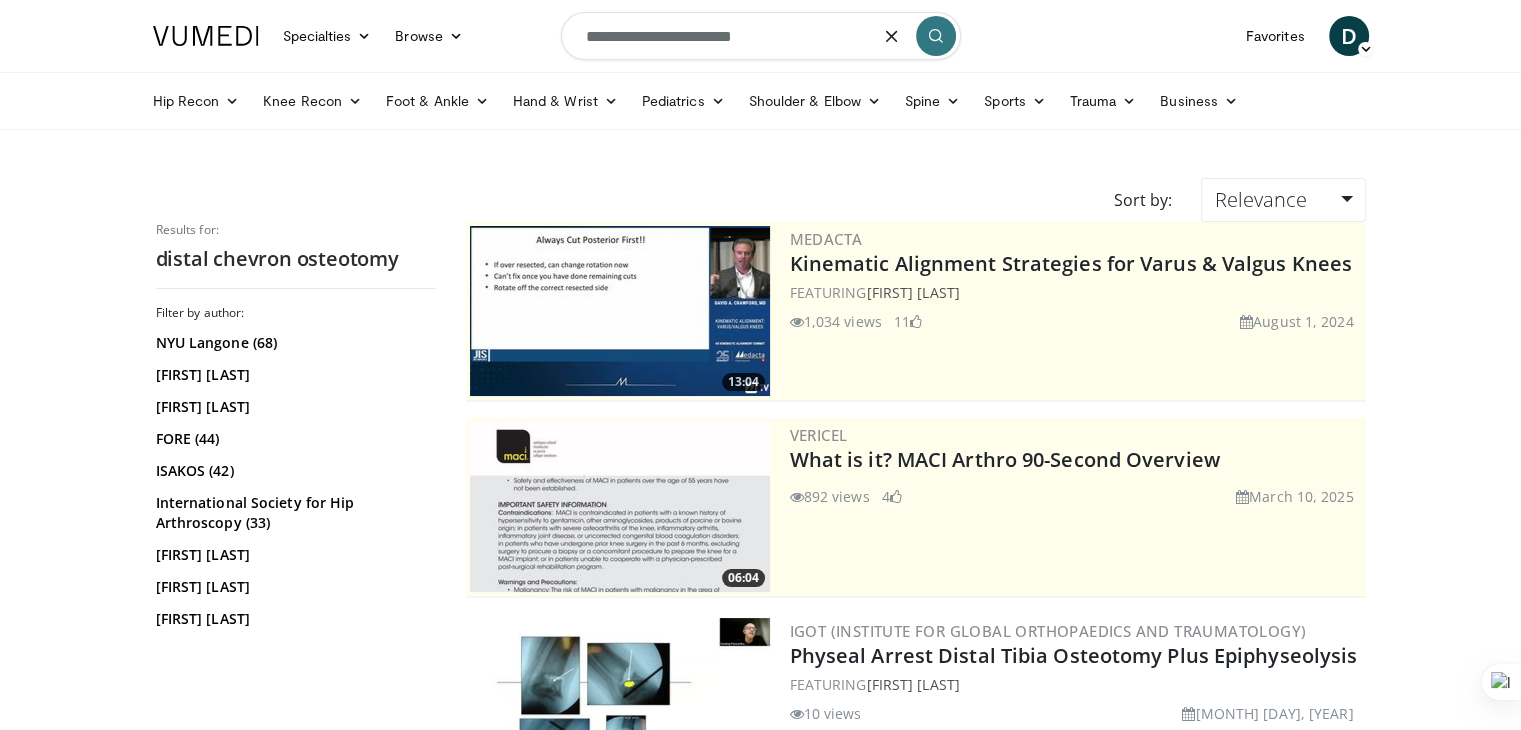 drag, startPoint x: 777, startPoint y: 34, endPoint x: 563, endPoint y: 61, distance: 215.69655 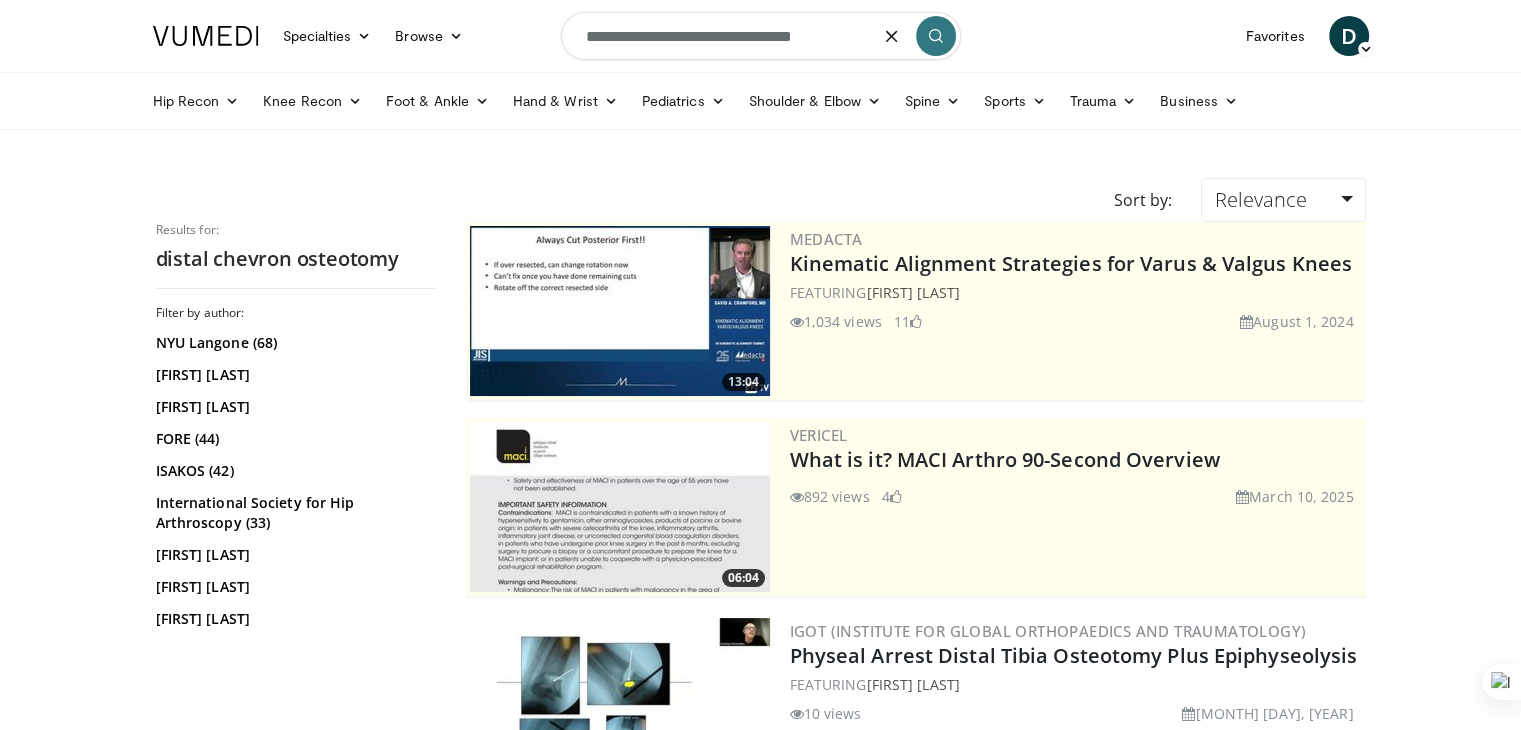type on "**********" 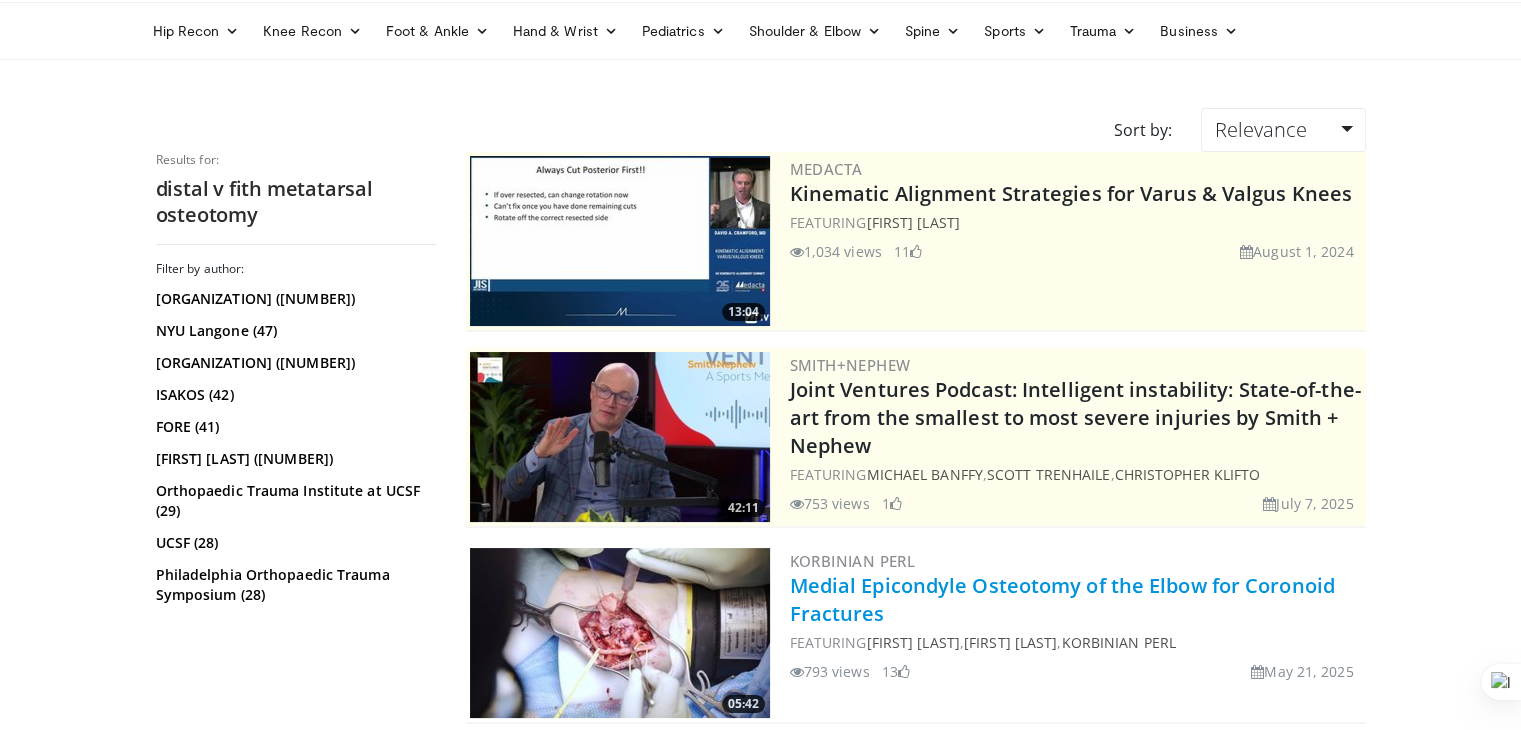 scroll, scrollTop: 0, scrollLeft: 0, axis: both 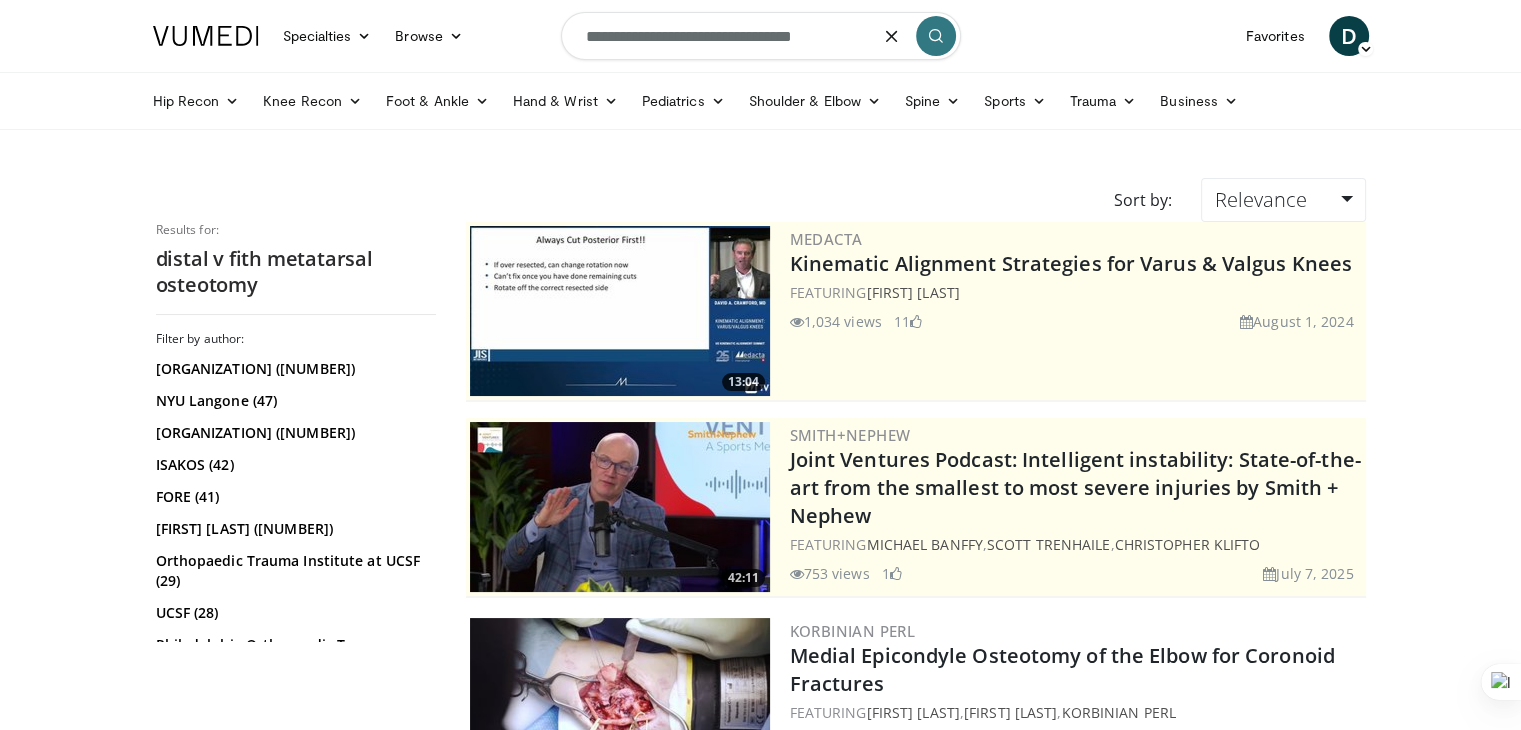 drag, startPoint x: 829, startPoint y: 37, endPoint x: 540, endPoint y: 29, distance: 289.11072 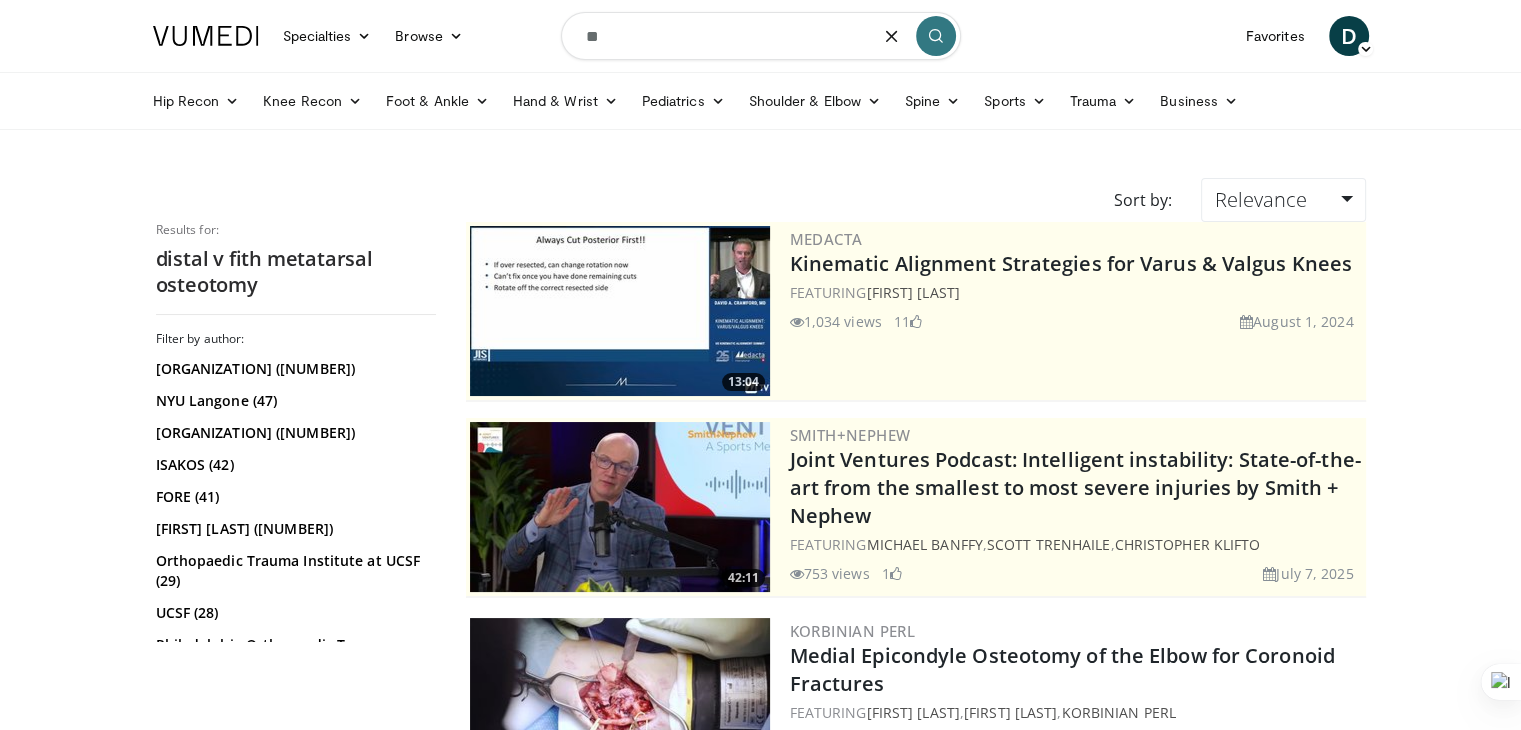 type on "*" 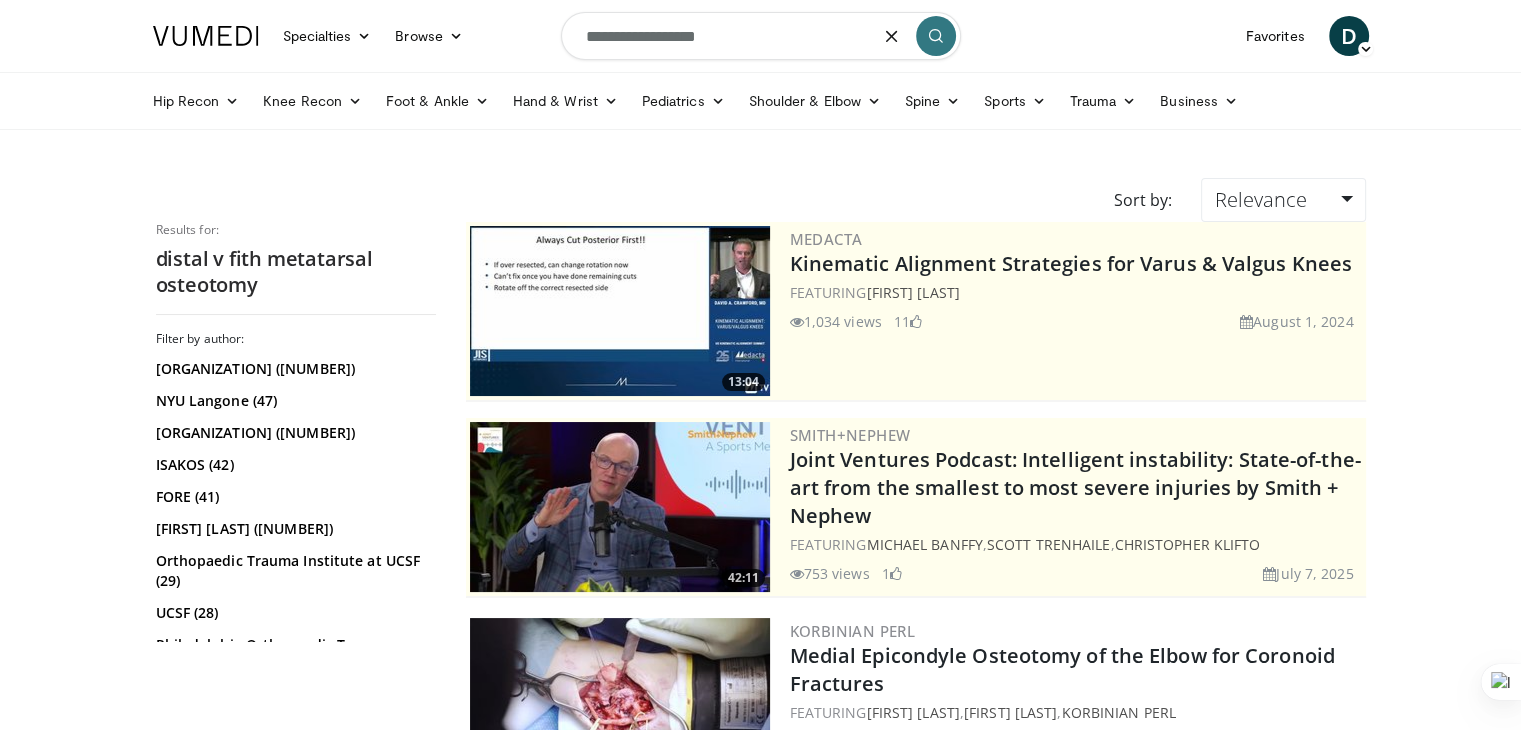type on "**********" 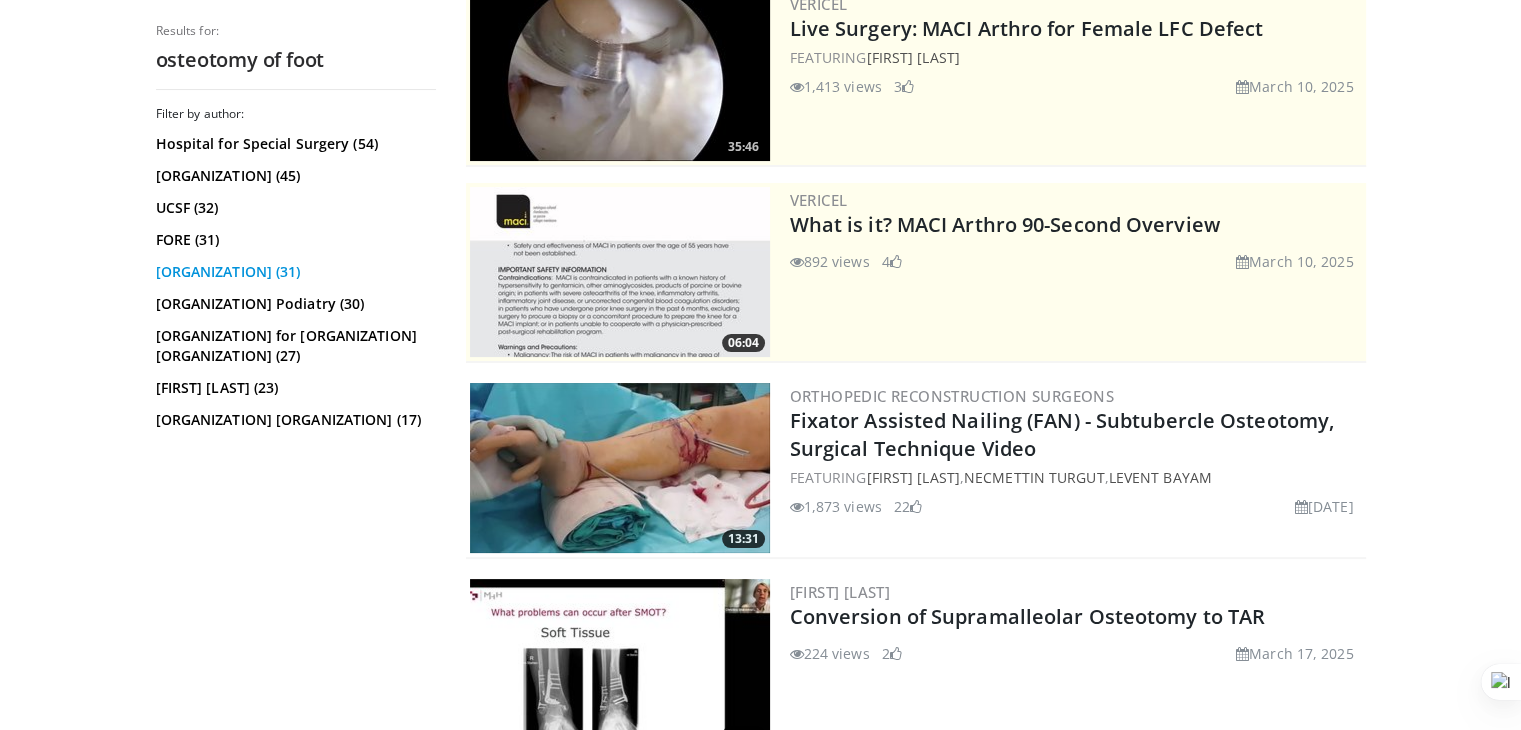 scroll, scrollTop: 0, scrollLeft: 0, axis: both 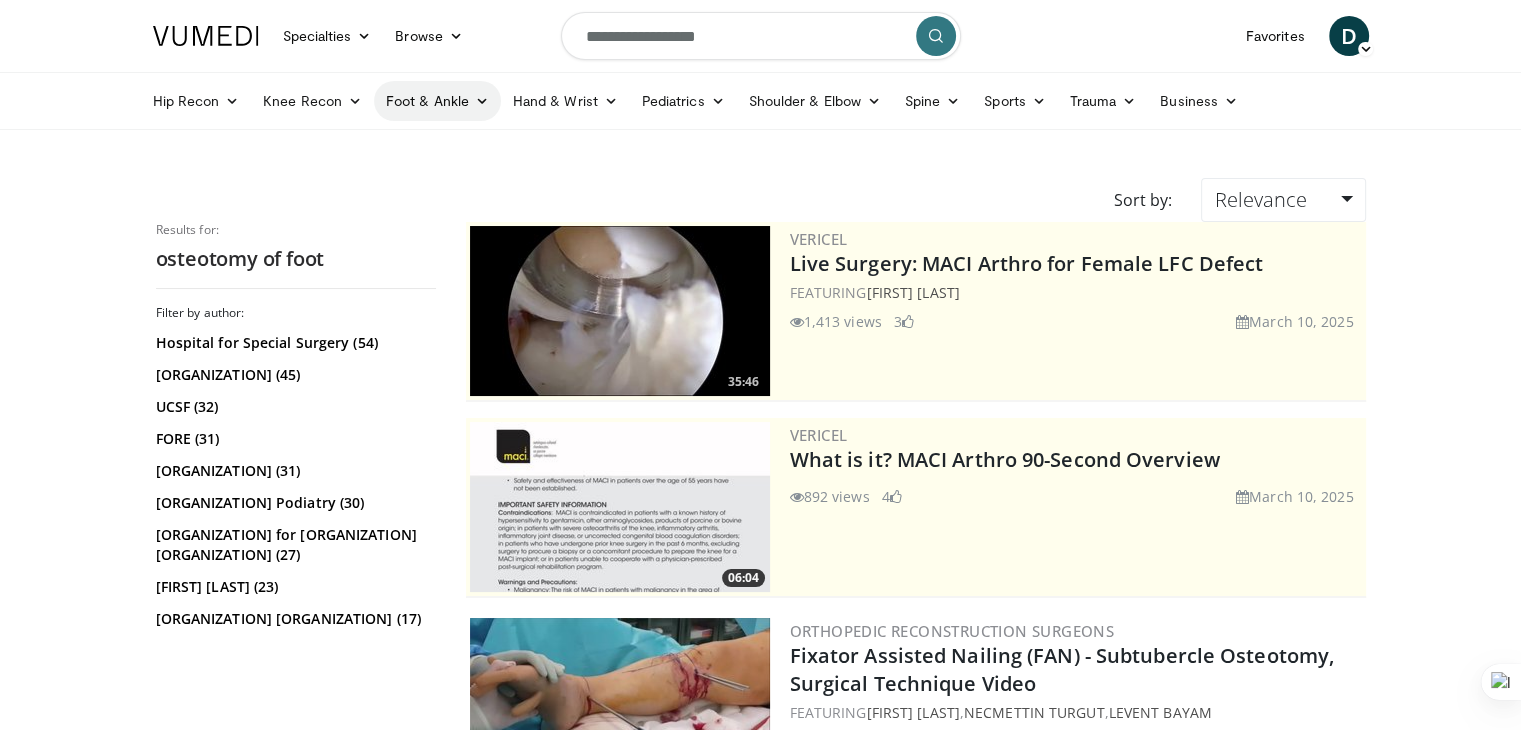 click on "Foot & Ankle" at bounding box center (437, 101) 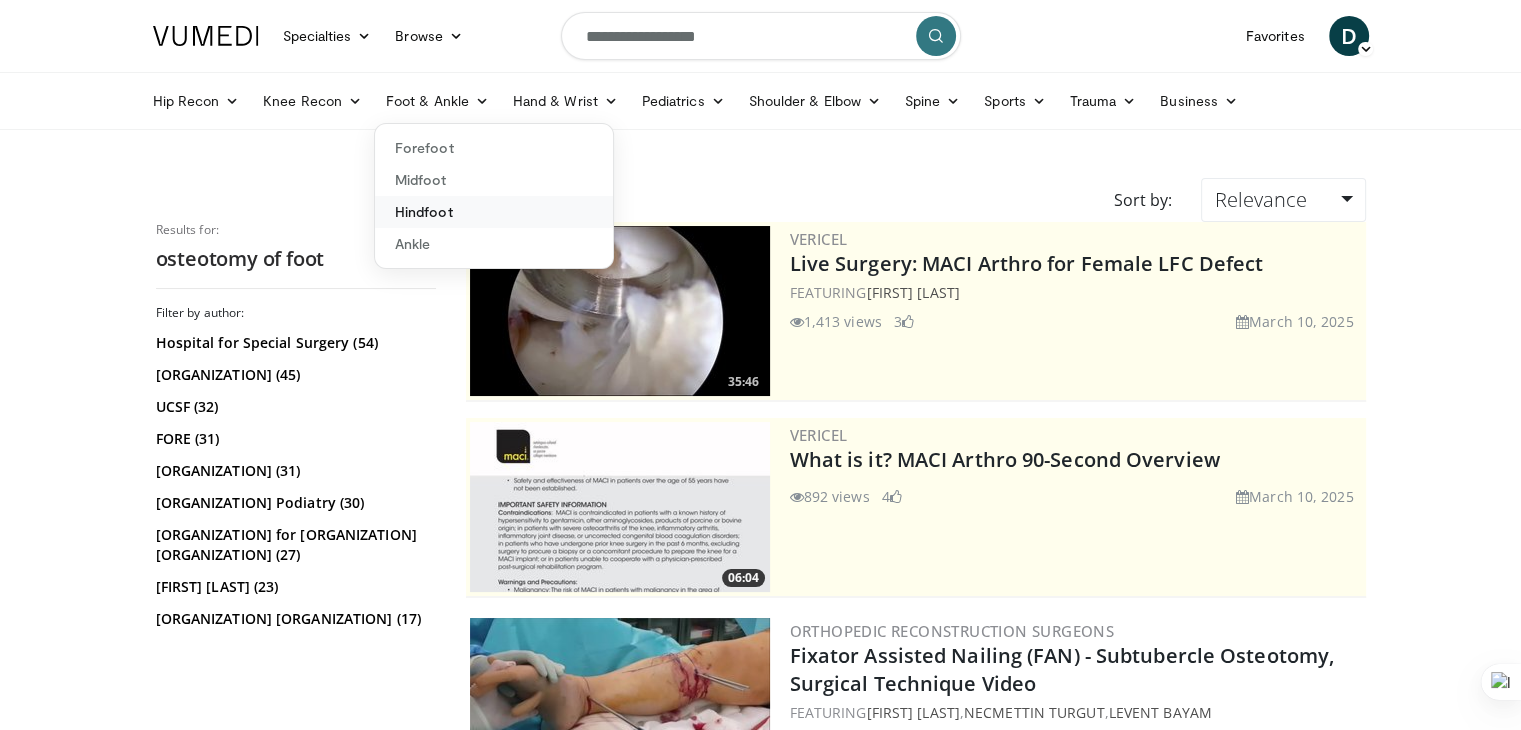 click on "Hindfoot" at bounding box center [494, 212] 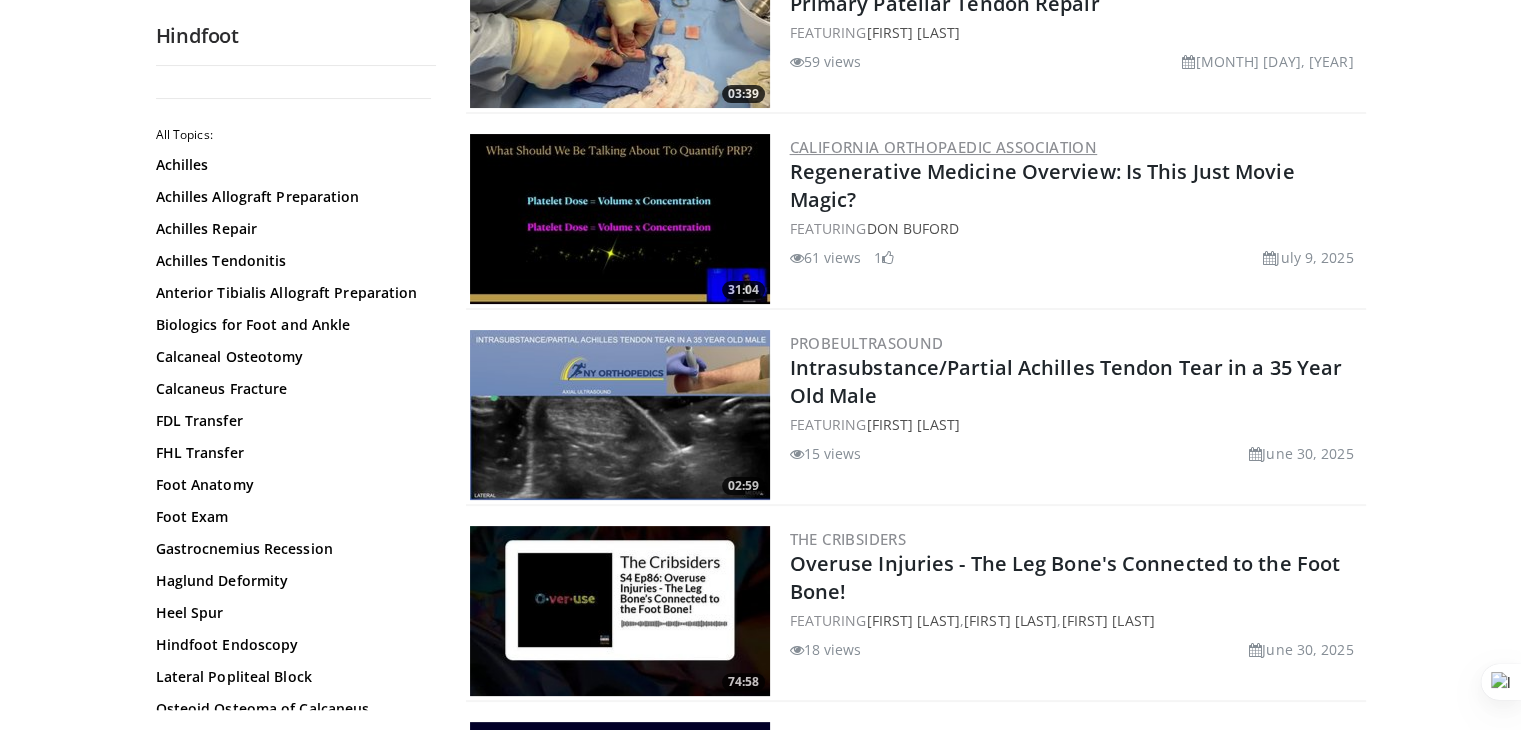 scroll, scrollTop: 0, scrollLeft: 0, axis: both 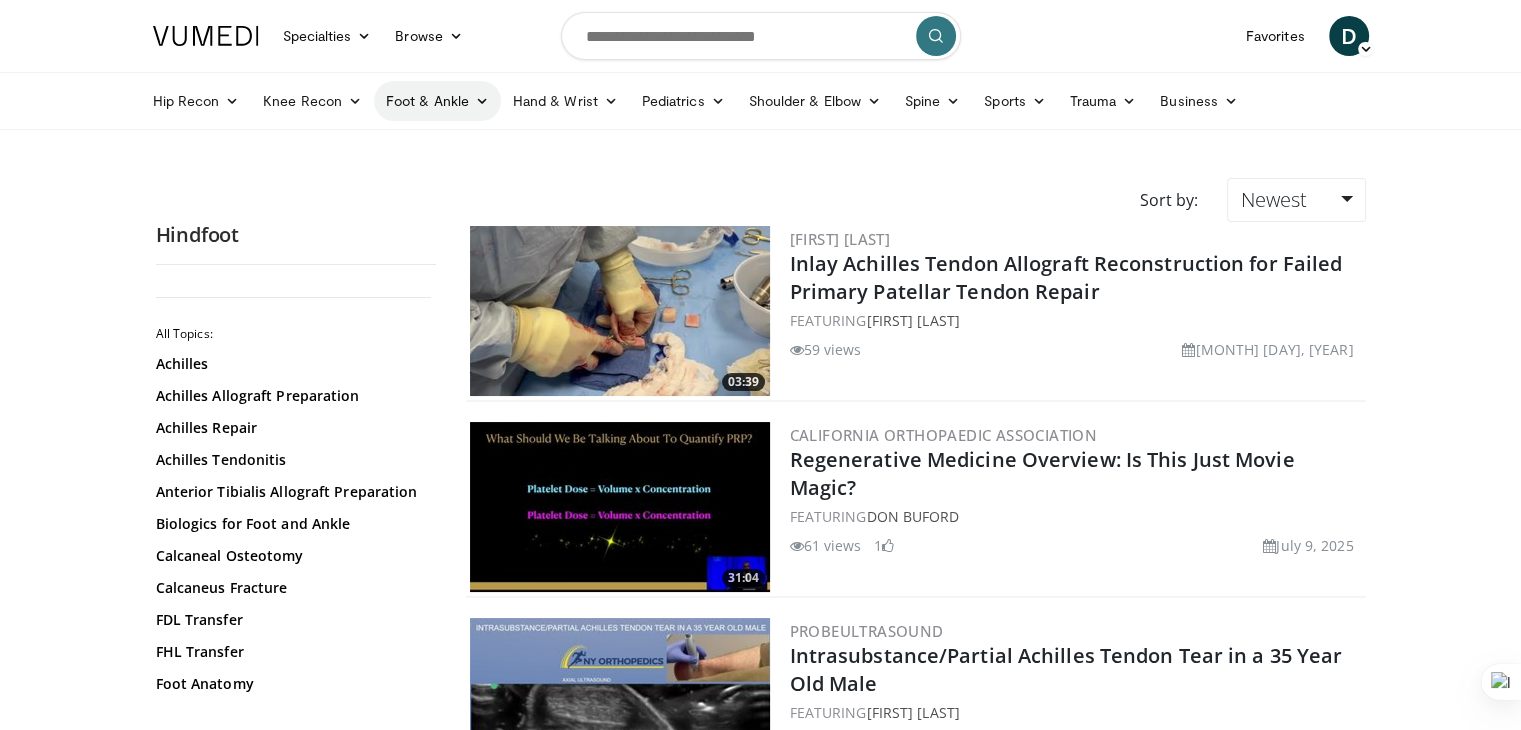 click on "Hip Recon
Hip Arthroplasty
Revision Hip Arthroplasty
Hip Preservation
Knee Recon
Knee Arthroplasty
Revision Knee Arthroplasty
Knee Preservation
Foot & Ankle
Forefoot
Midfoot
Hindfoot
Ankle
Hand & Wrist
Hand Hip" at bounding box center [761, 101] 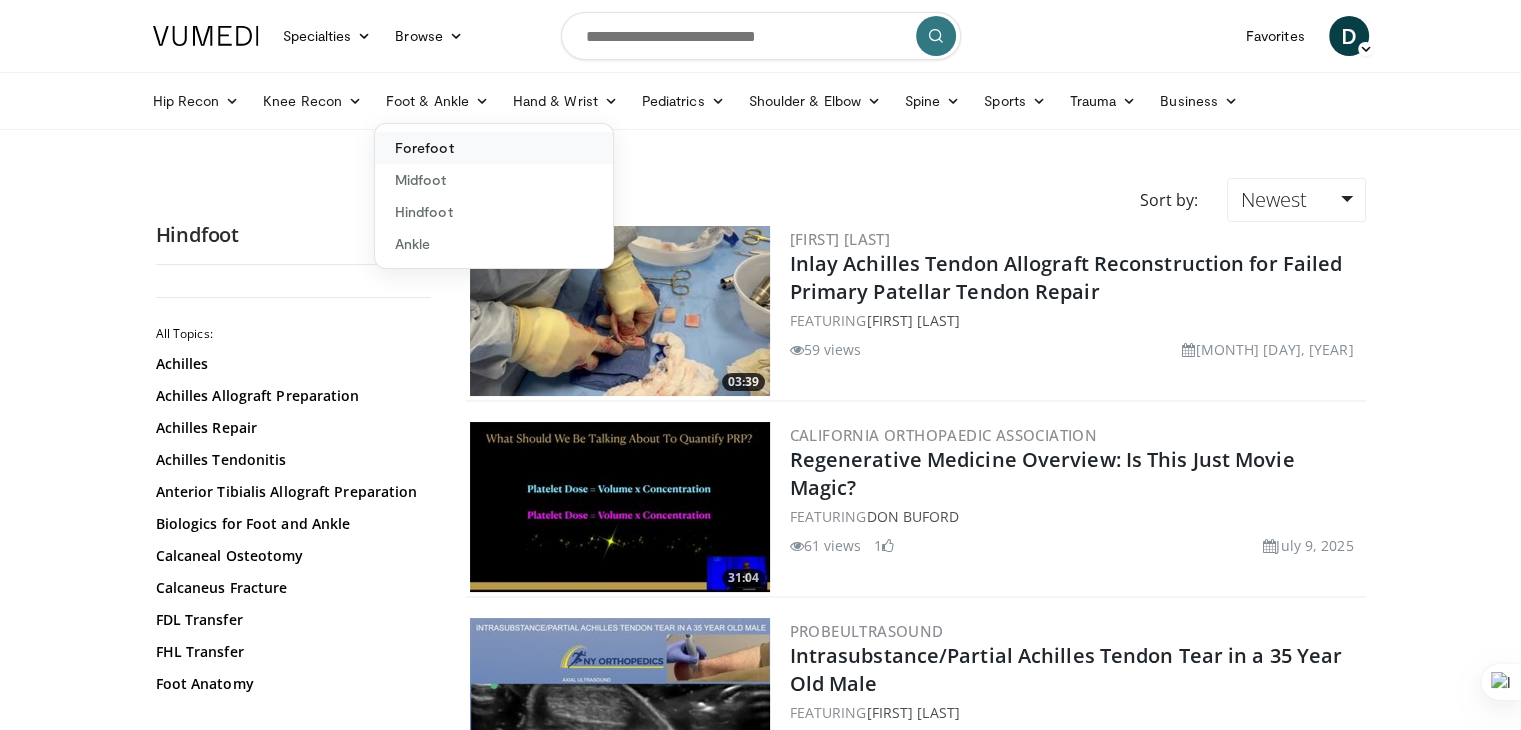 click on "Forefoot" at bounding box center [494, 148] 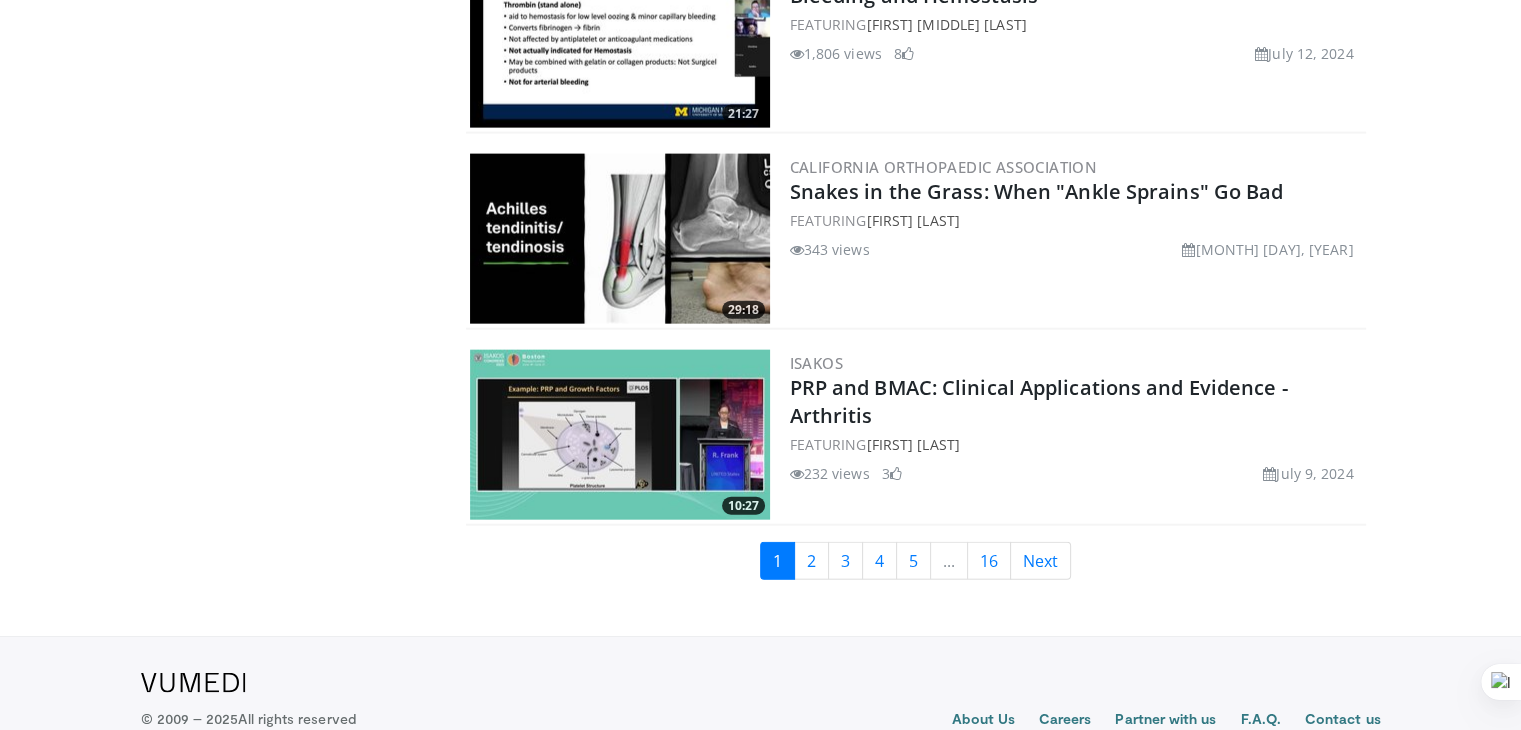 scroll, scrollTop: 4633, scrollLeft: 0, axis: vertical 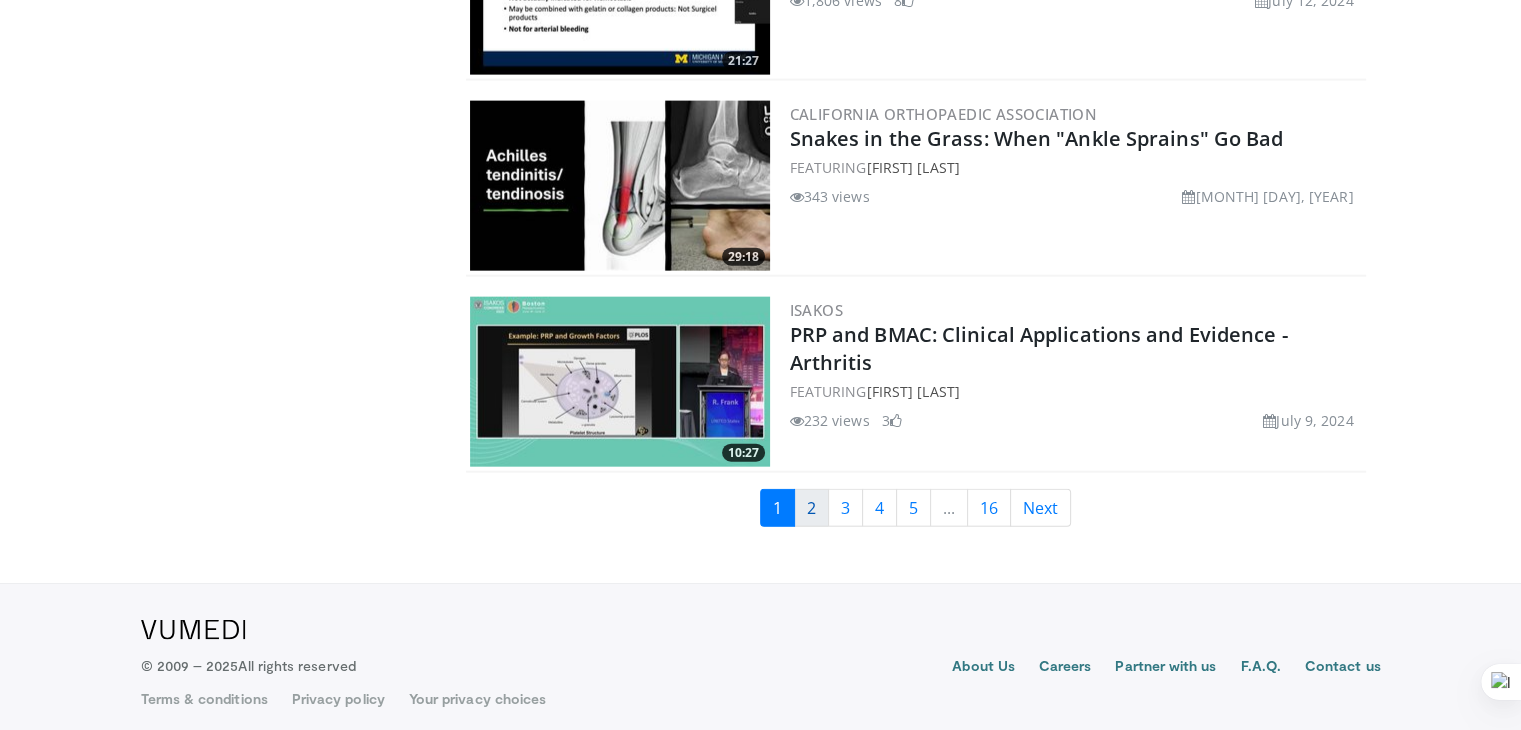 click on "2" at bounding box center [811, 508] 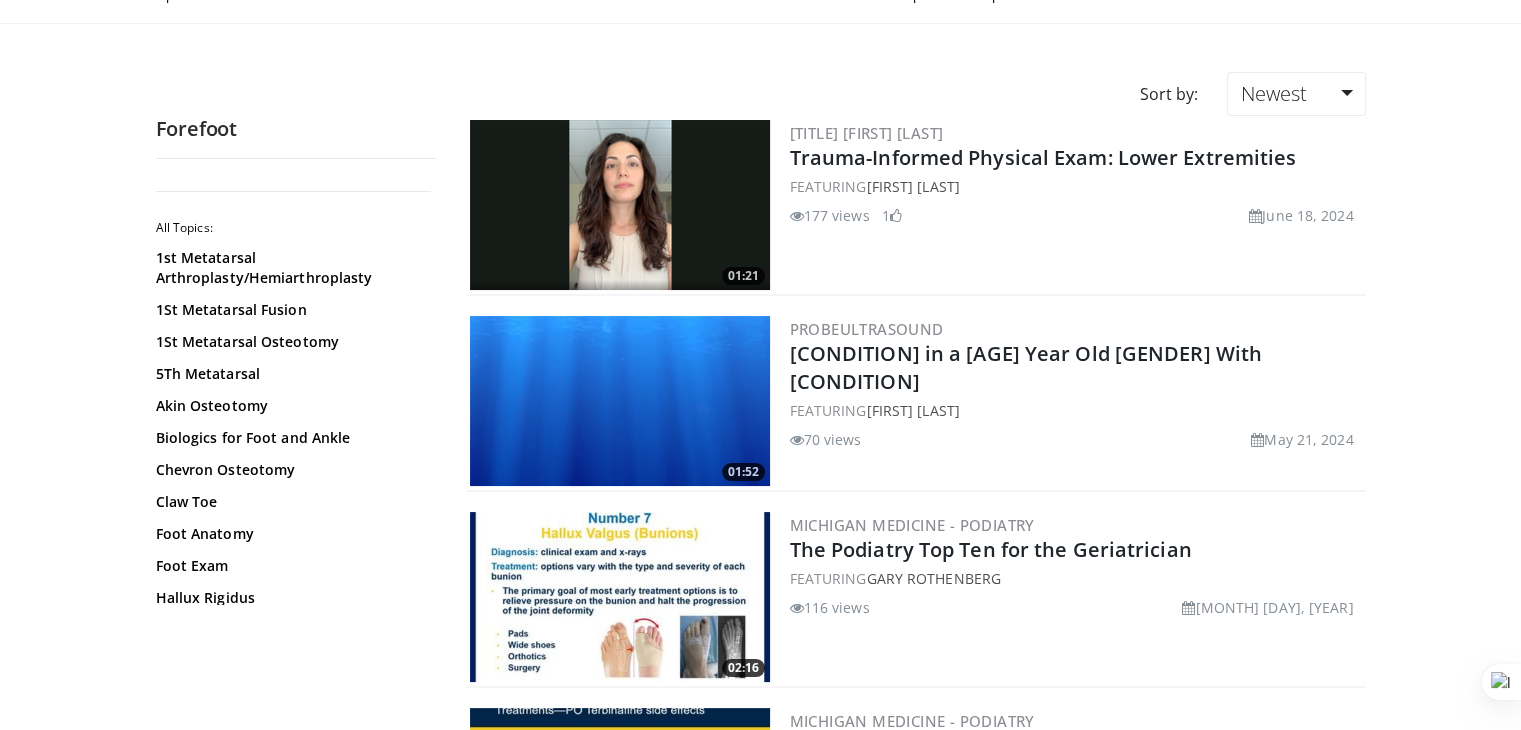 scroll, scrollTop: 0, scrollLeft: 0, axis: both 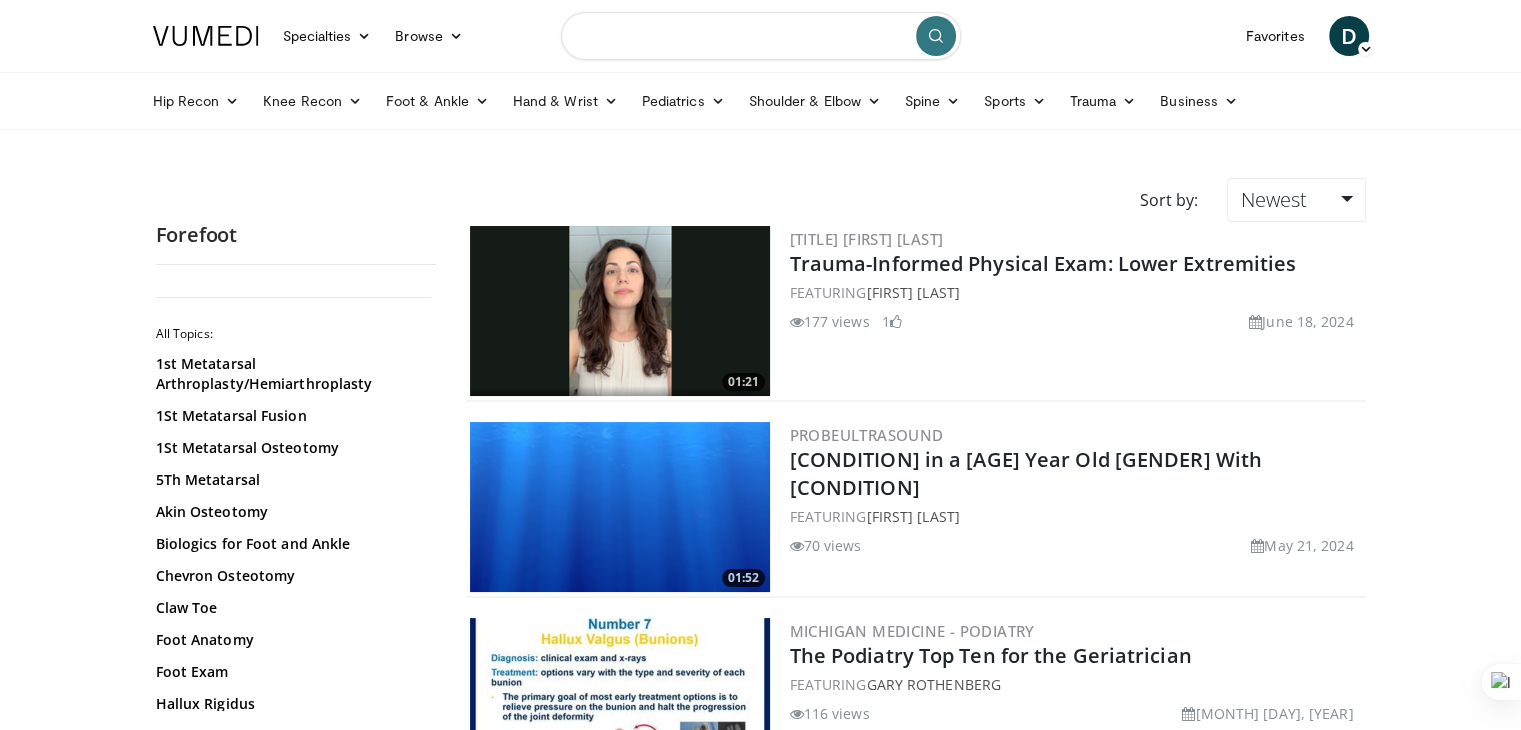 click at bounding box center [761, 36] 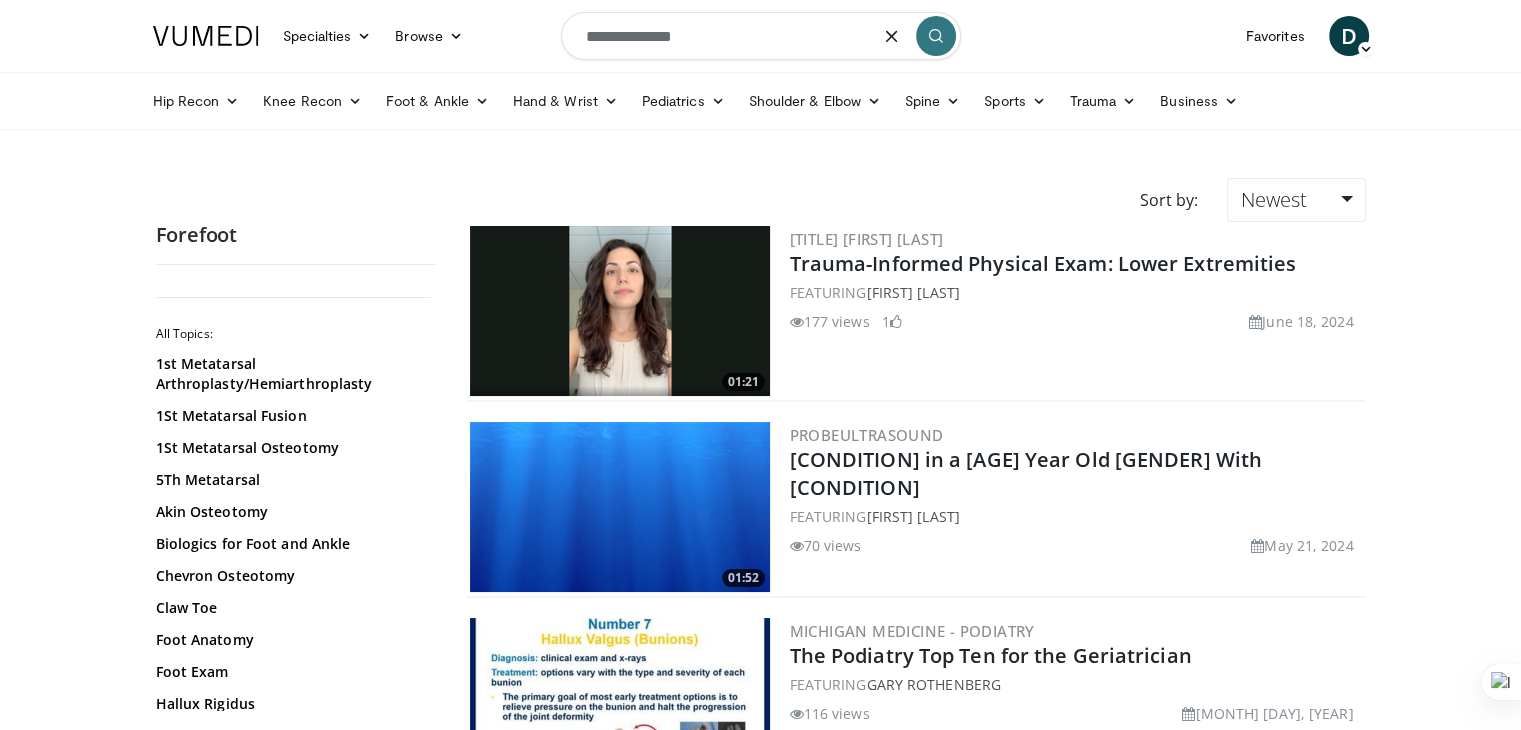 type on "**********" 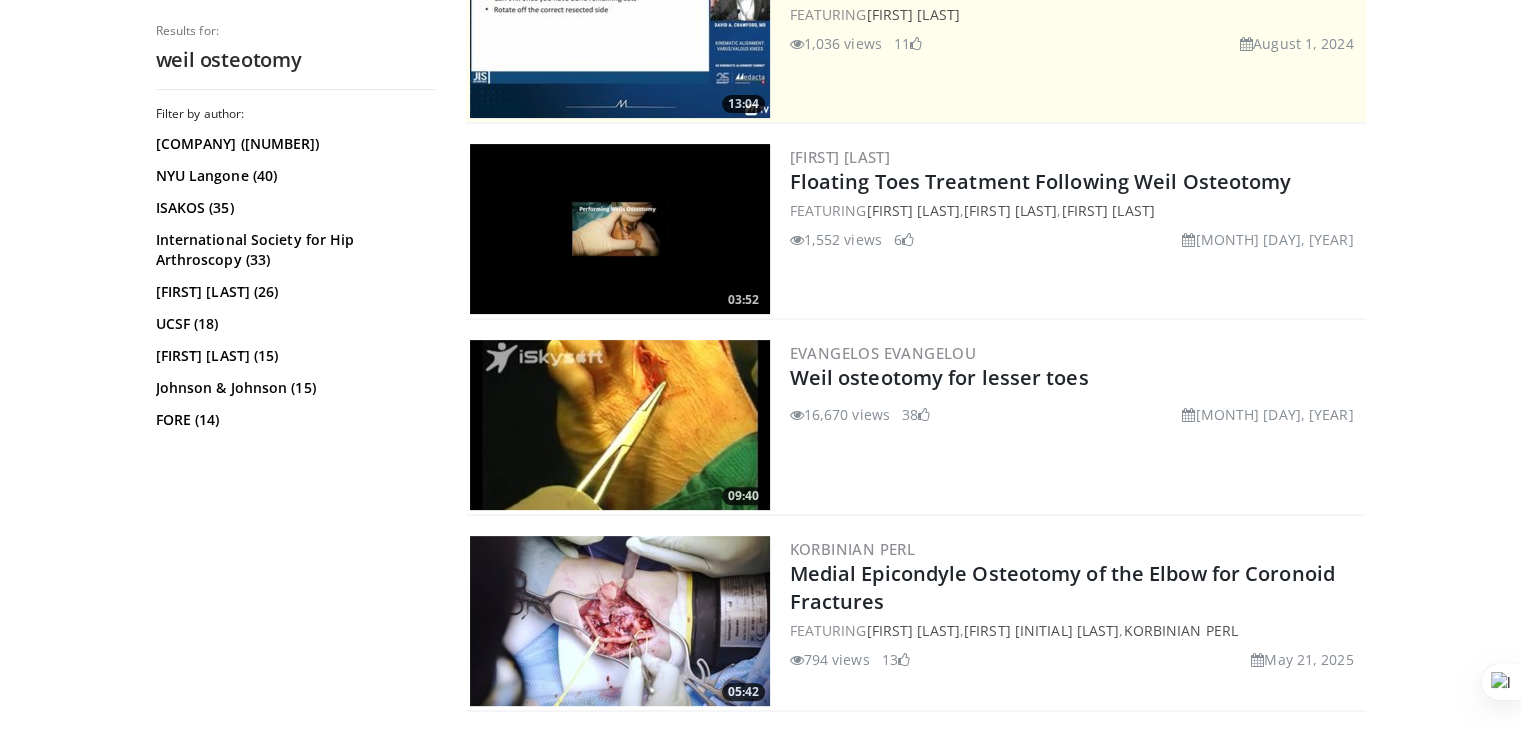 scroll, scrollTop: 476, scrollLeft: 0, axis: vertical 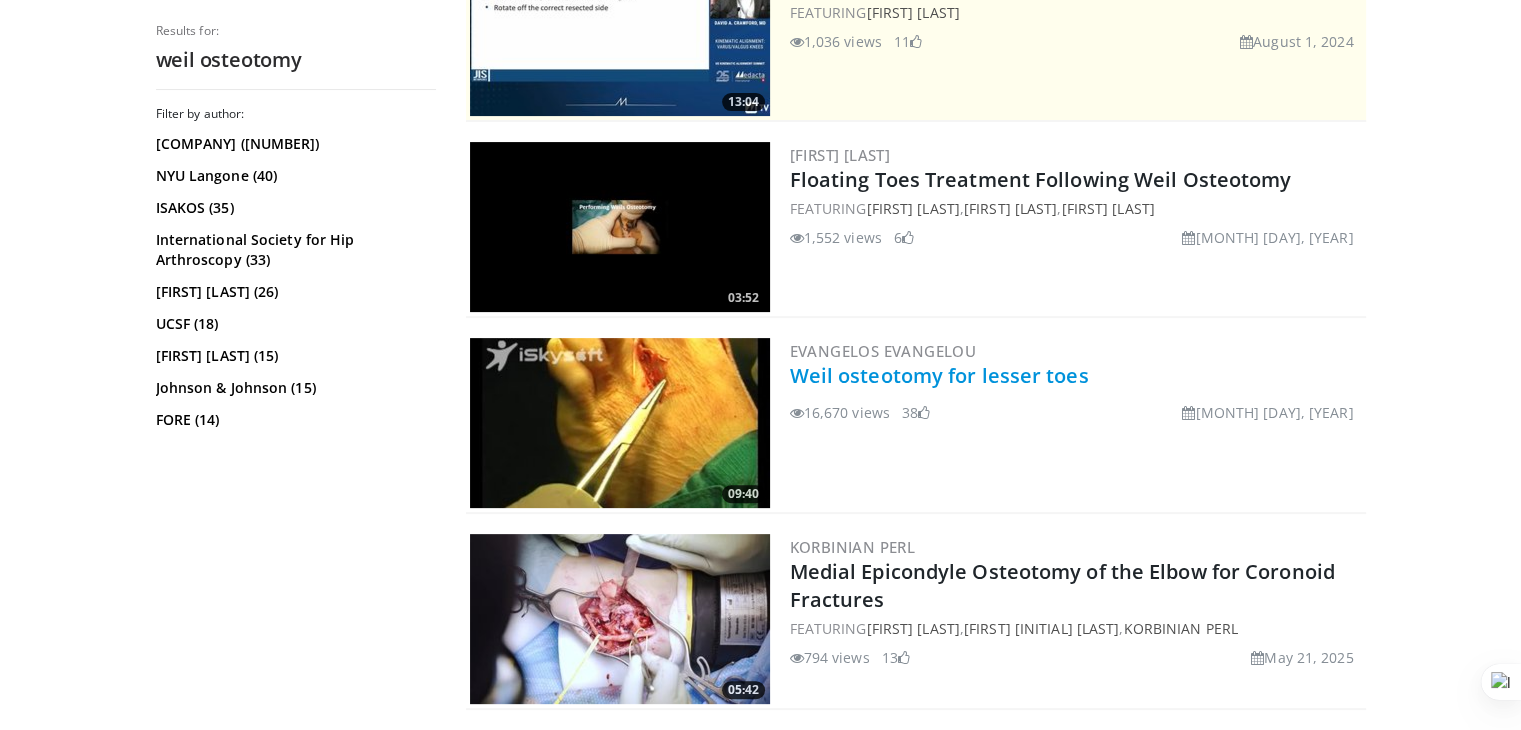 click on "Weil osteotomy for lesser toes" at bounding box center (939, 375) 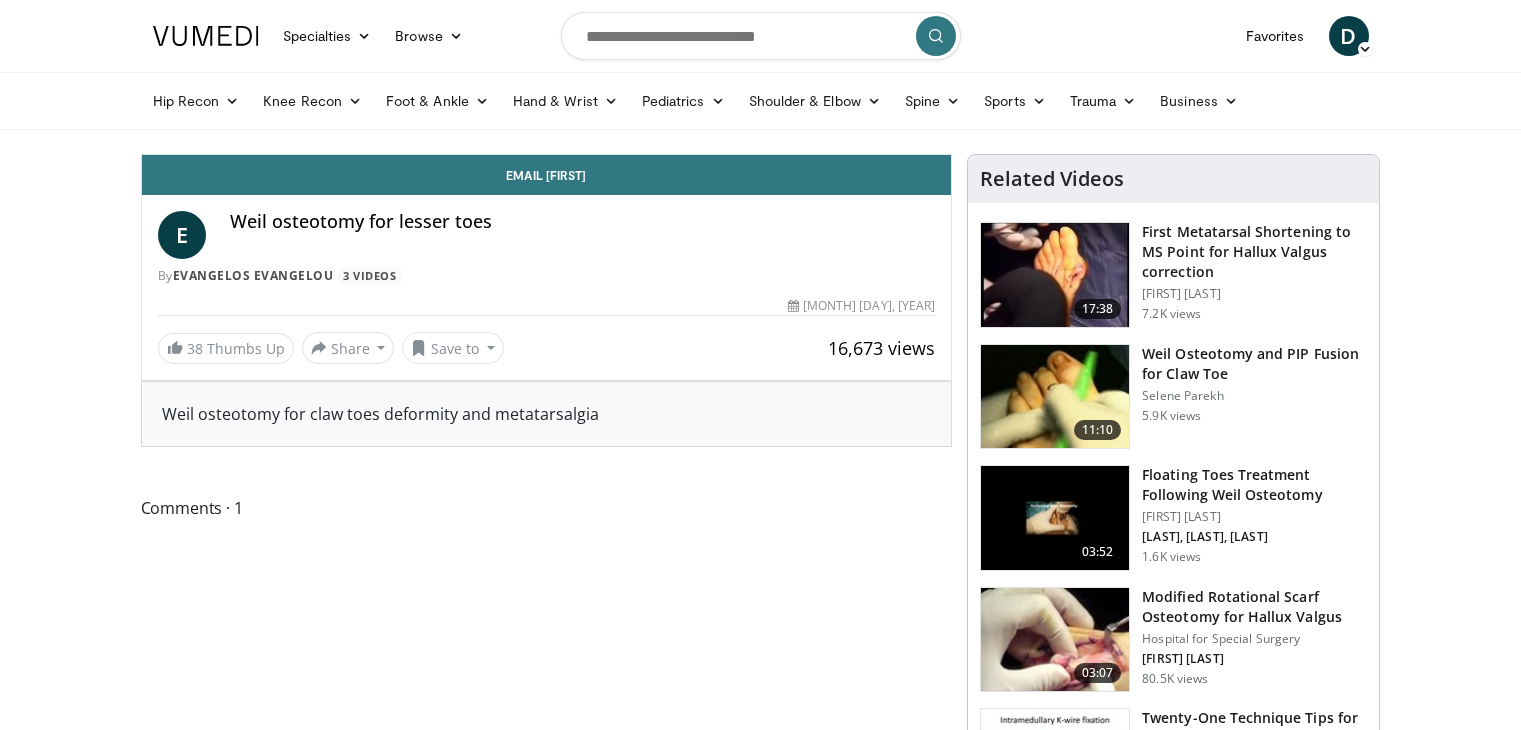scroll, scrollTop: 0, scrollLeft: 0, axis: both 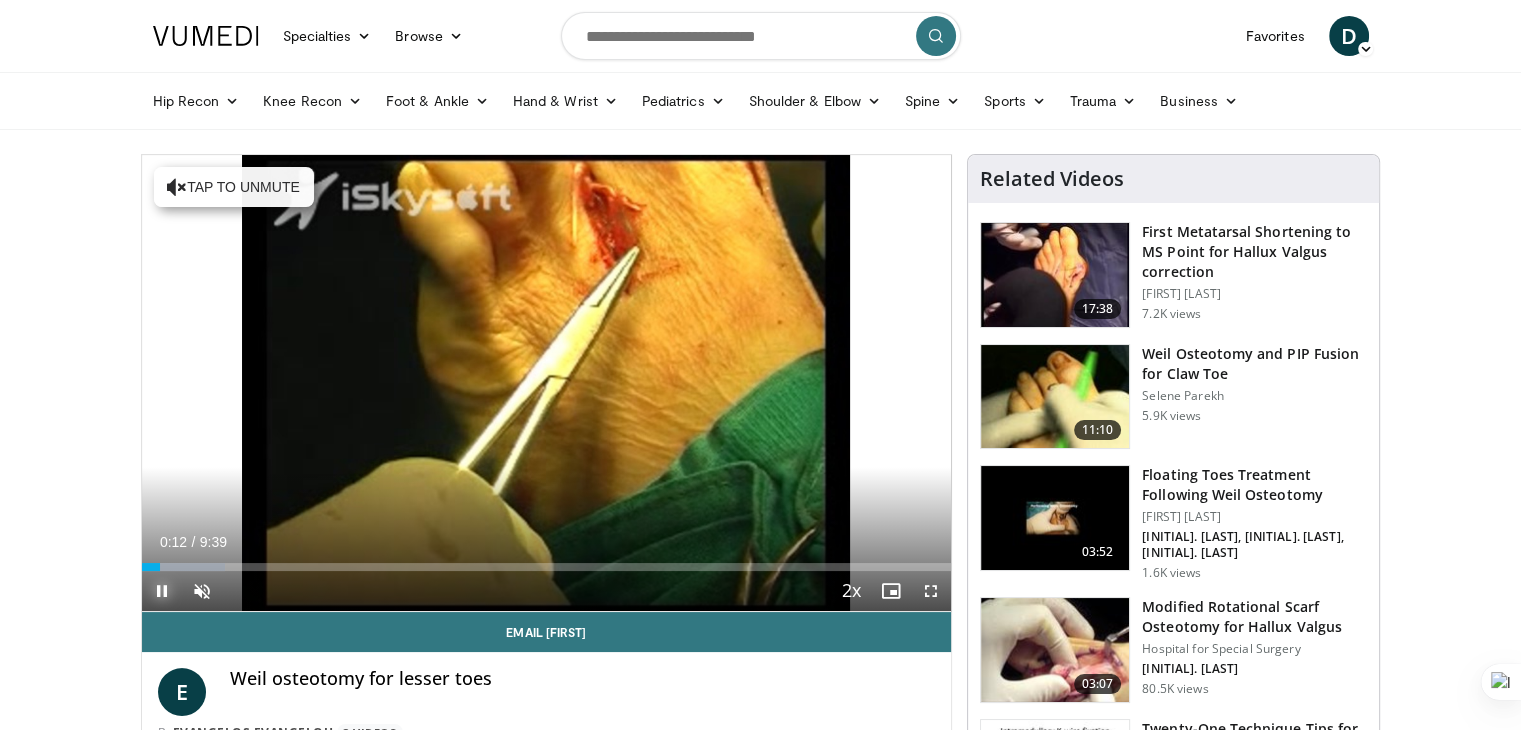 click at bounding box center [162, 591] 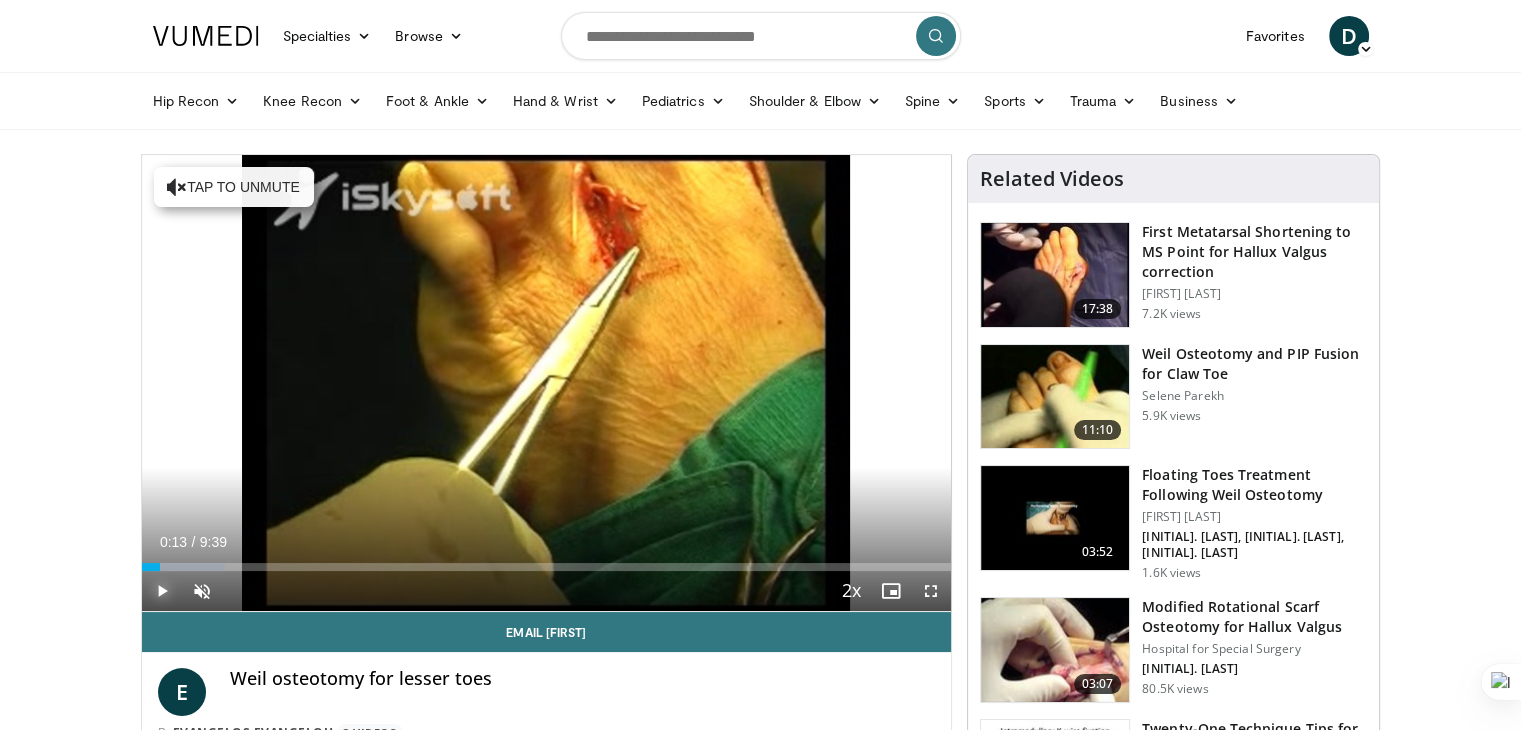 click at bounding box center (162, 591) 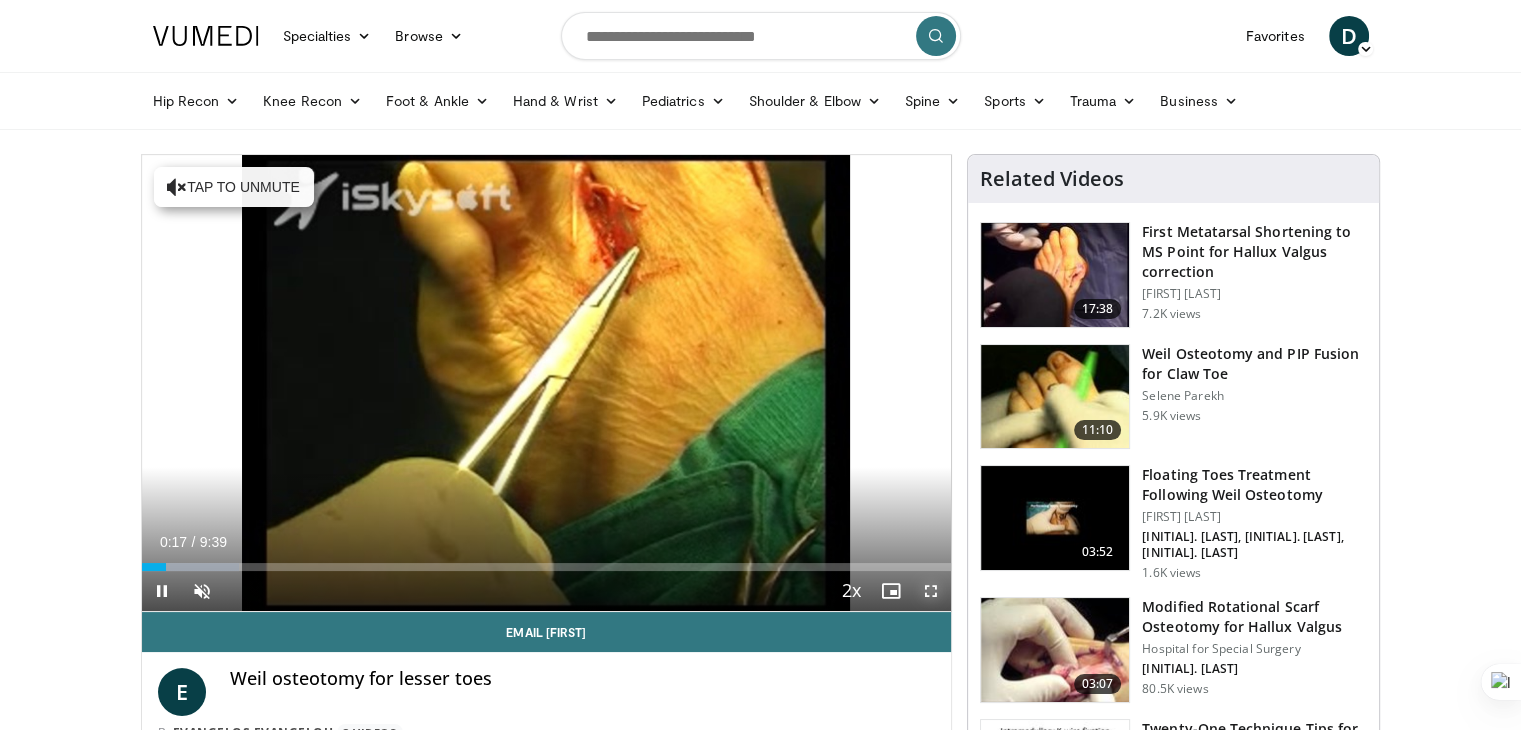 click at bounding box center [931, 591] 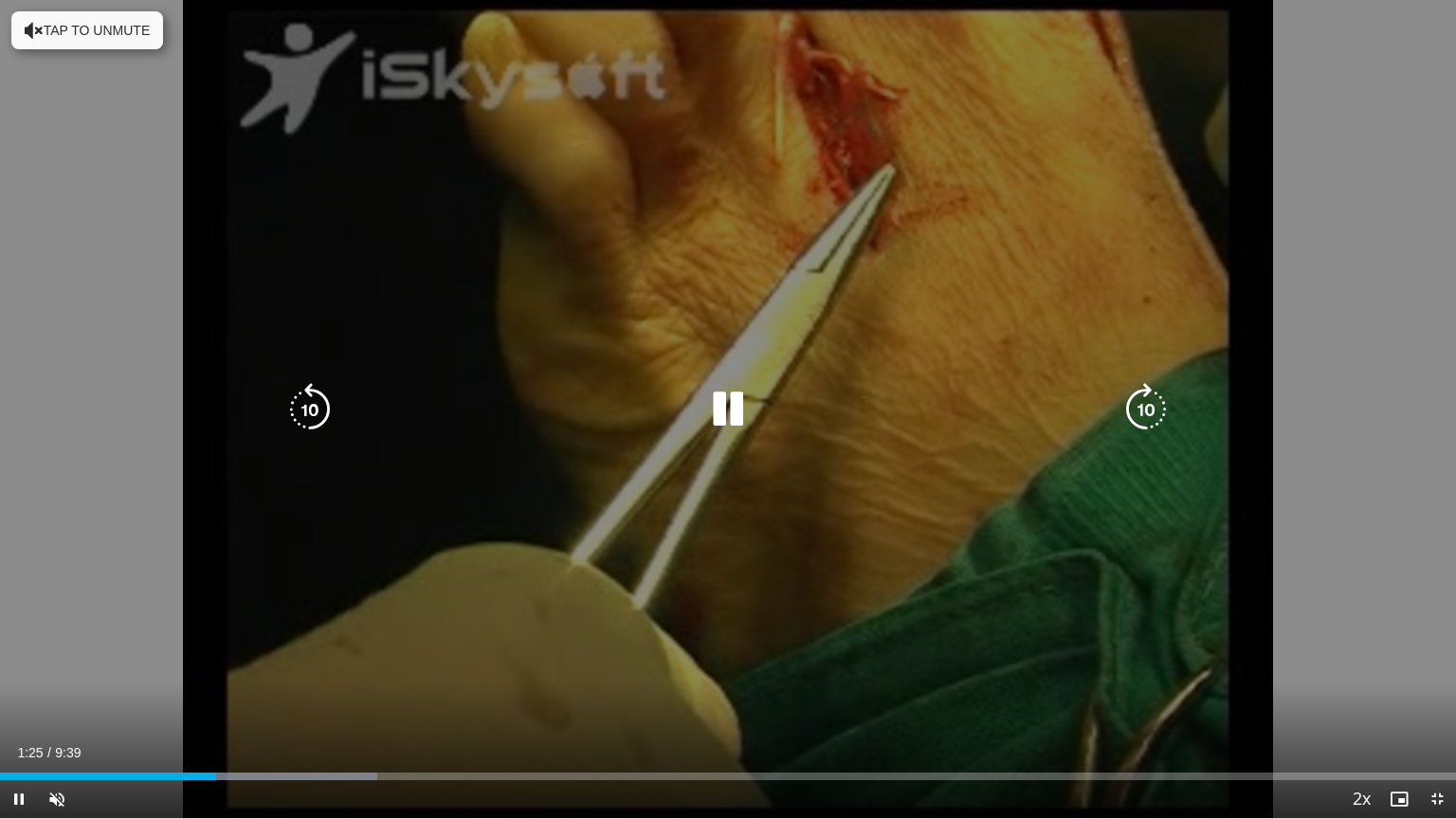 click at bounding box center [728, 410] 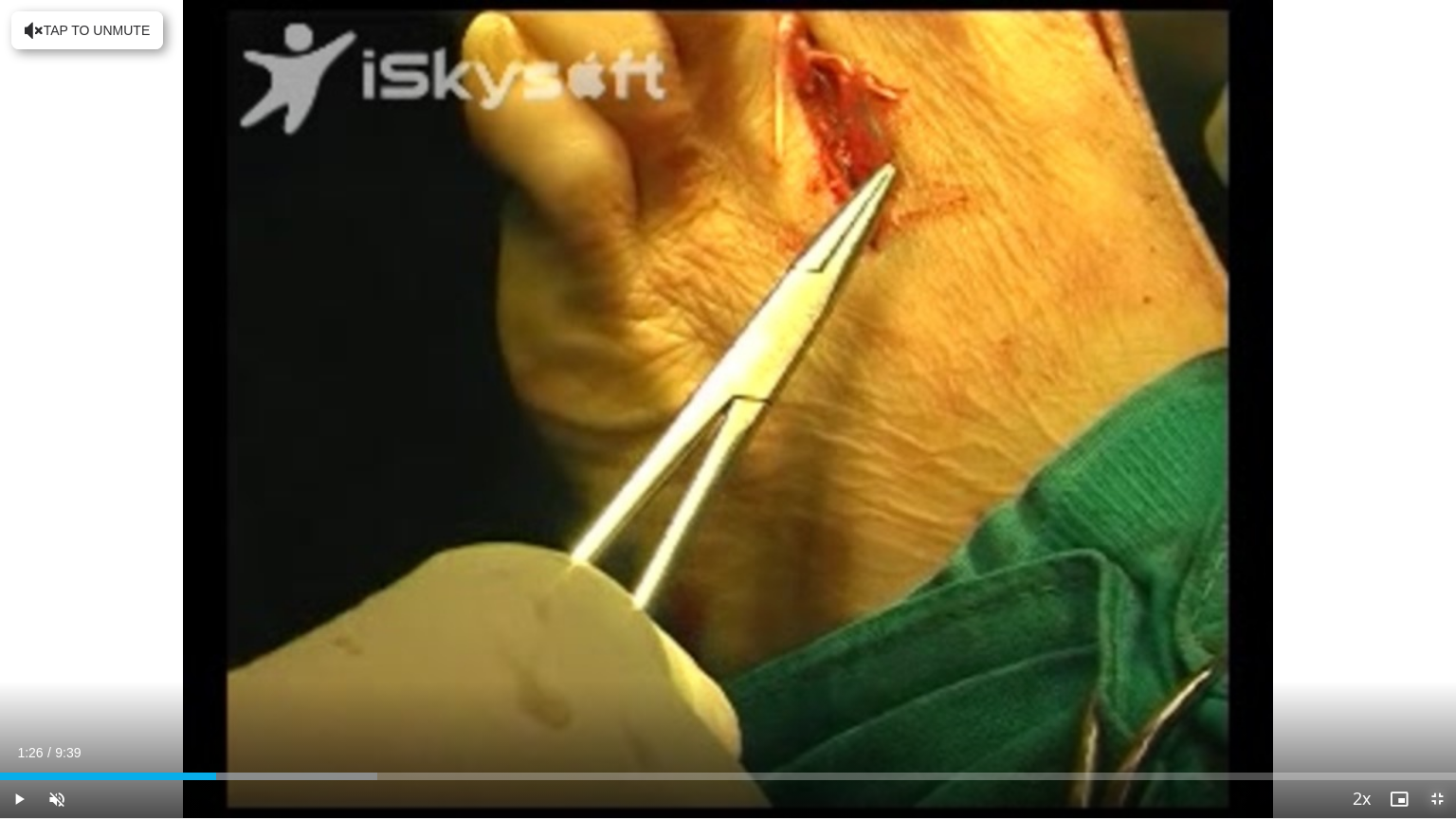 click at bounding box center (1437, 799) 